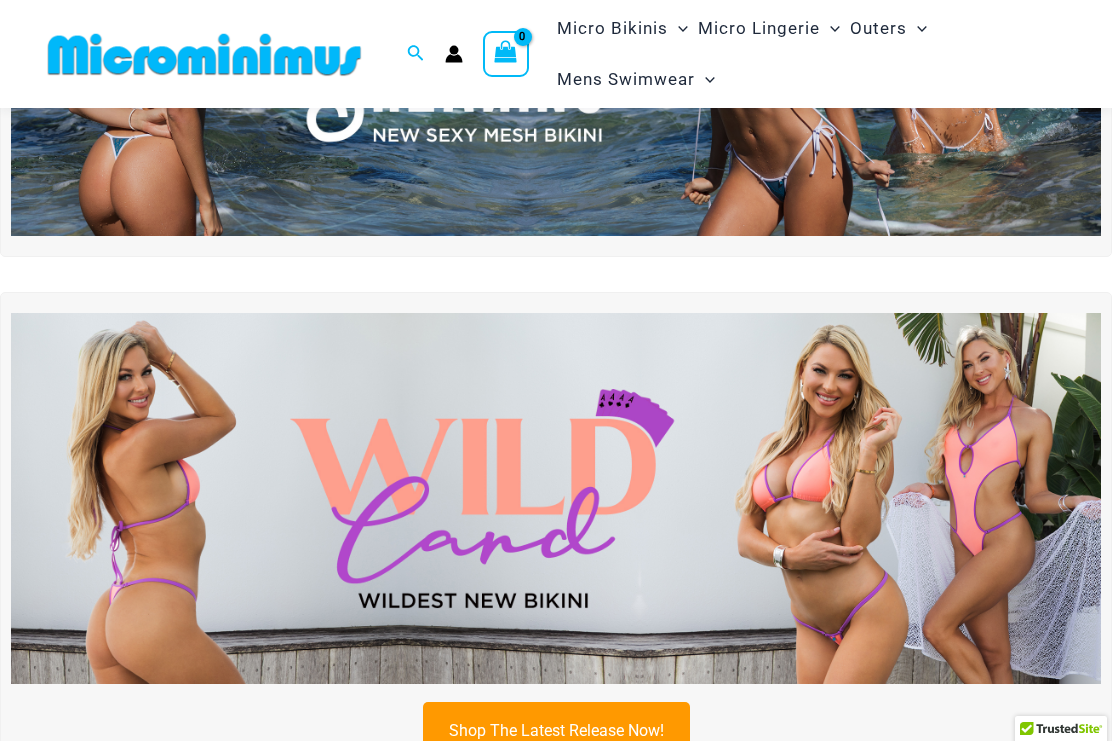 scroll, scrollTop: 292, scrollLeft: 0, axis: vertical 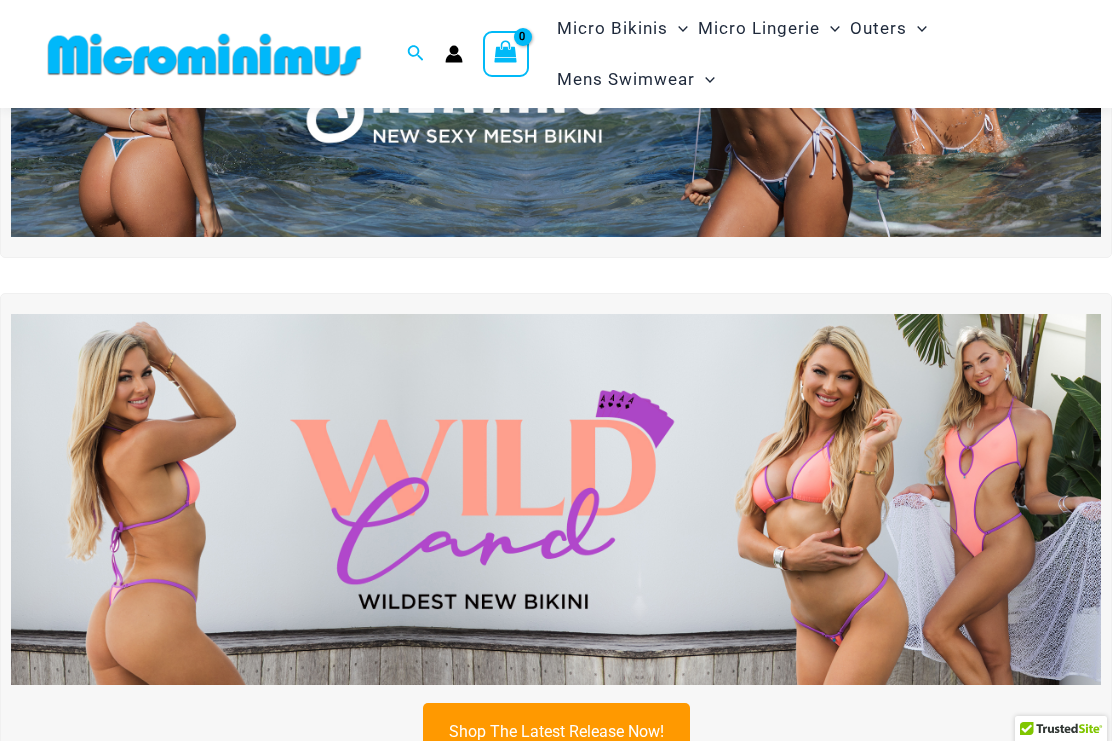 click at bounding box center [556, 499] 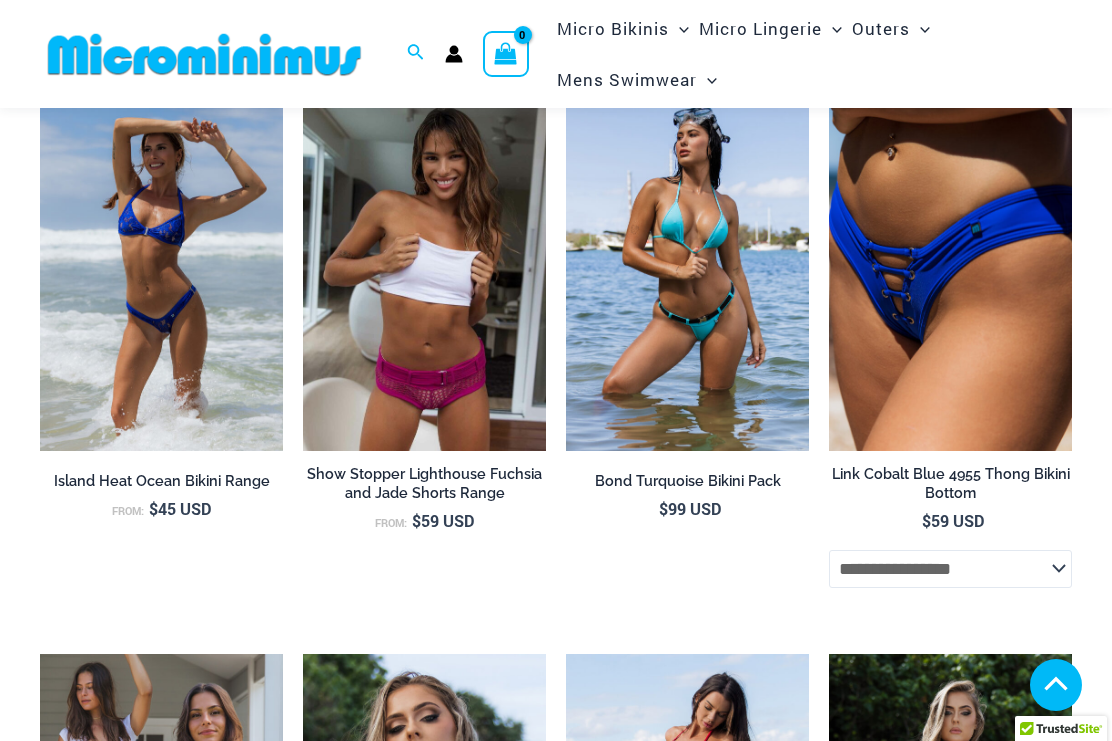 scroll, scrollTop: 4234, scrollLeft: 0, axis: vertical 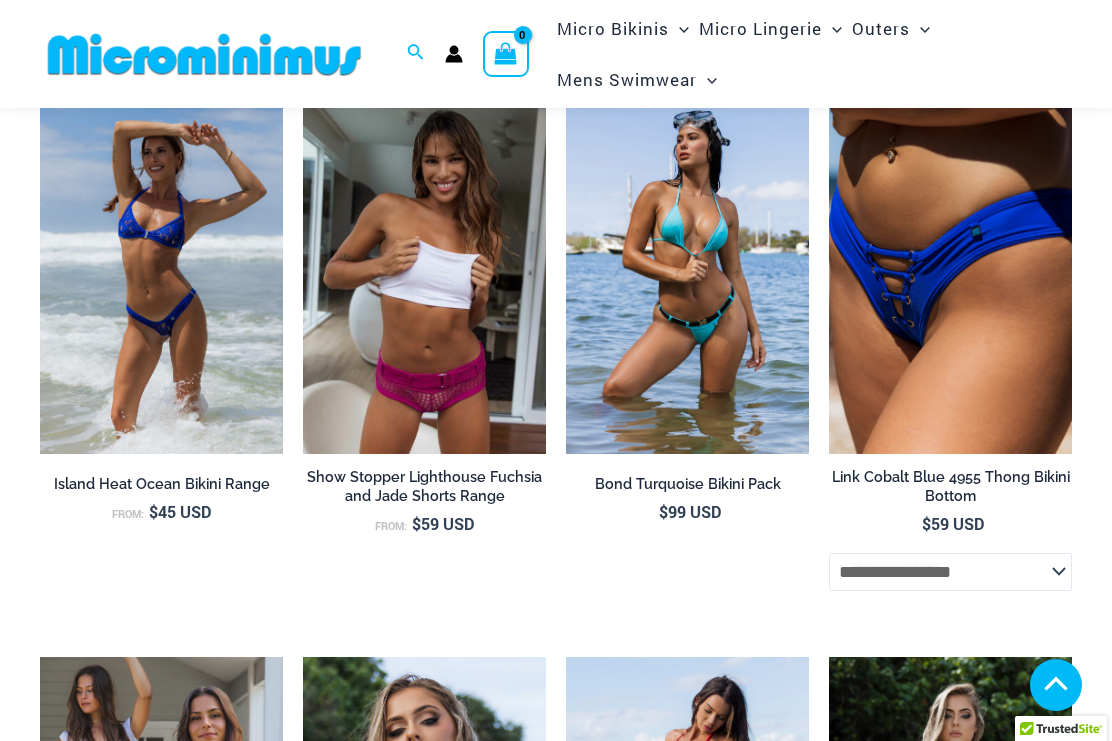 click at bounding box center [566, 89] 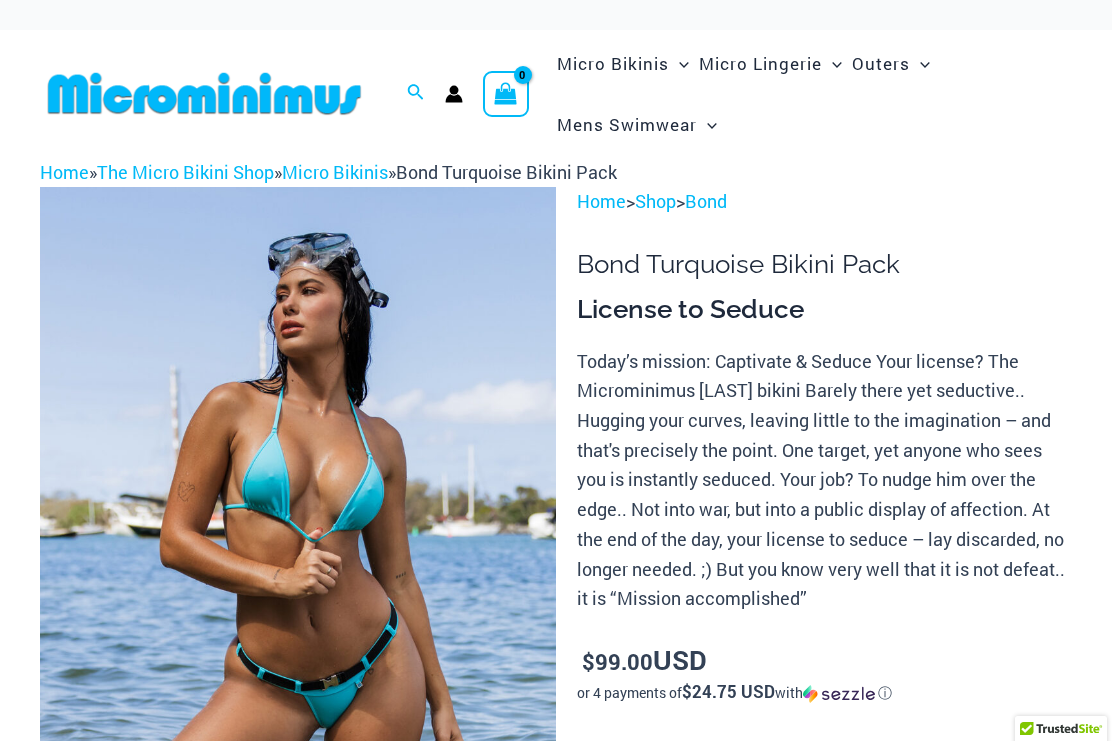 scroll, scrollTop: 0, scrollLeft: 0, axis: both 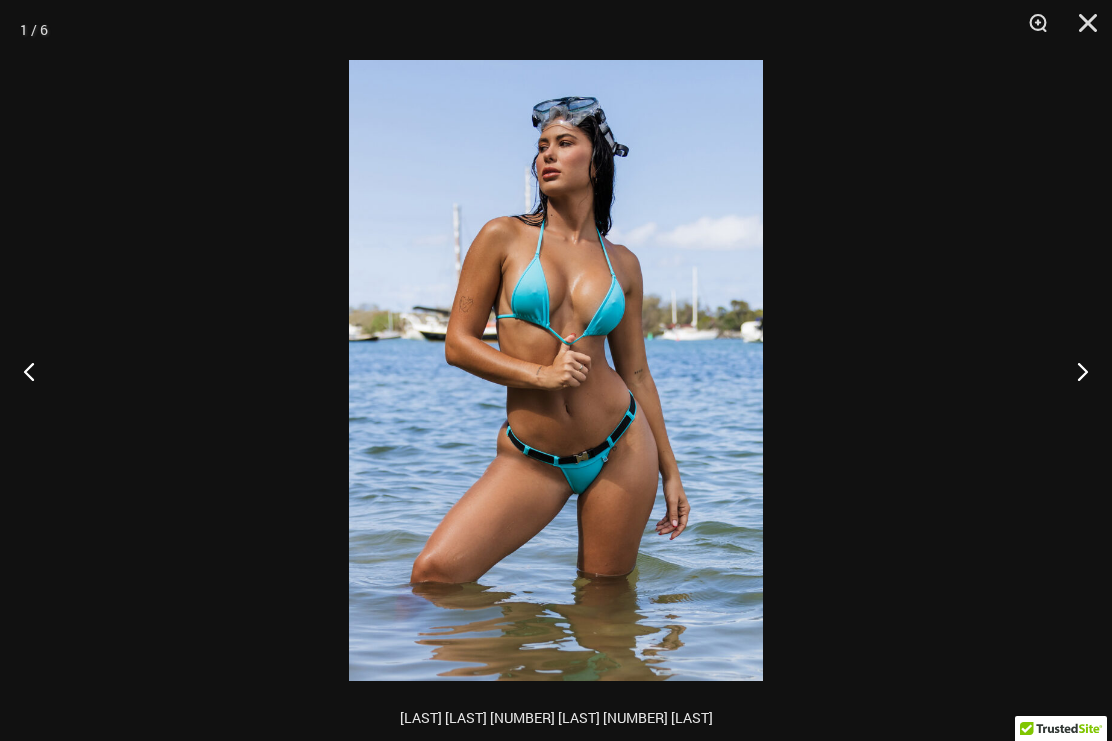 click at bounding box center (1074, 371) 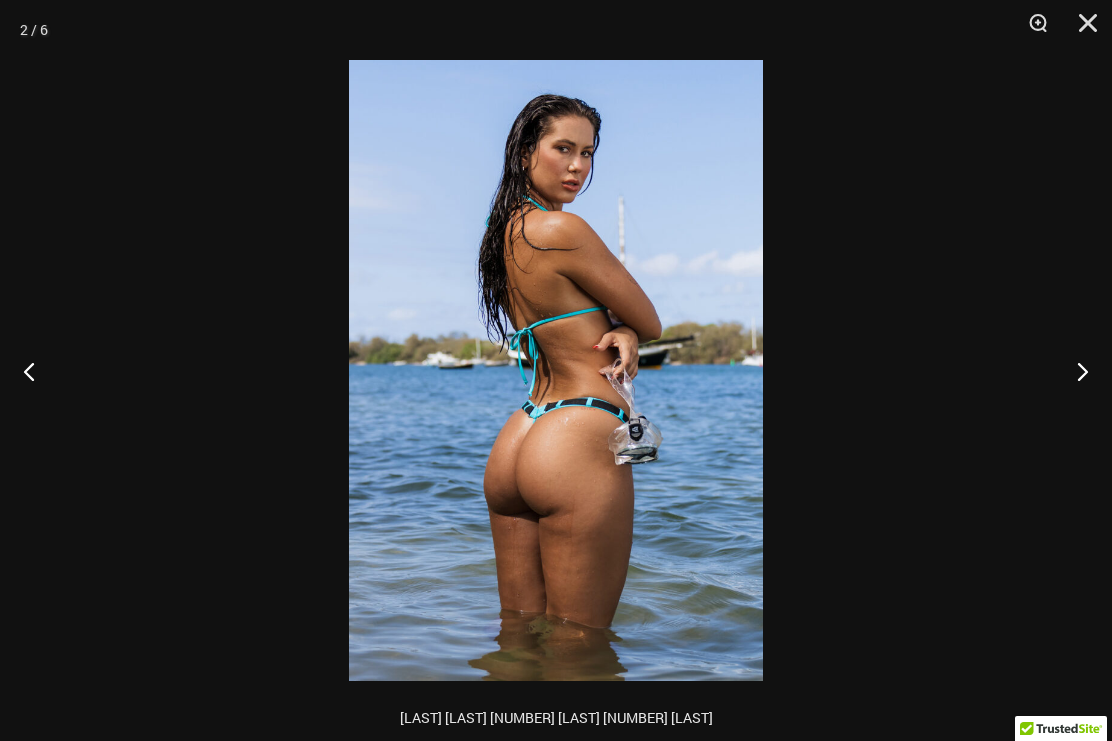 click at bounding box center (1074, 371) 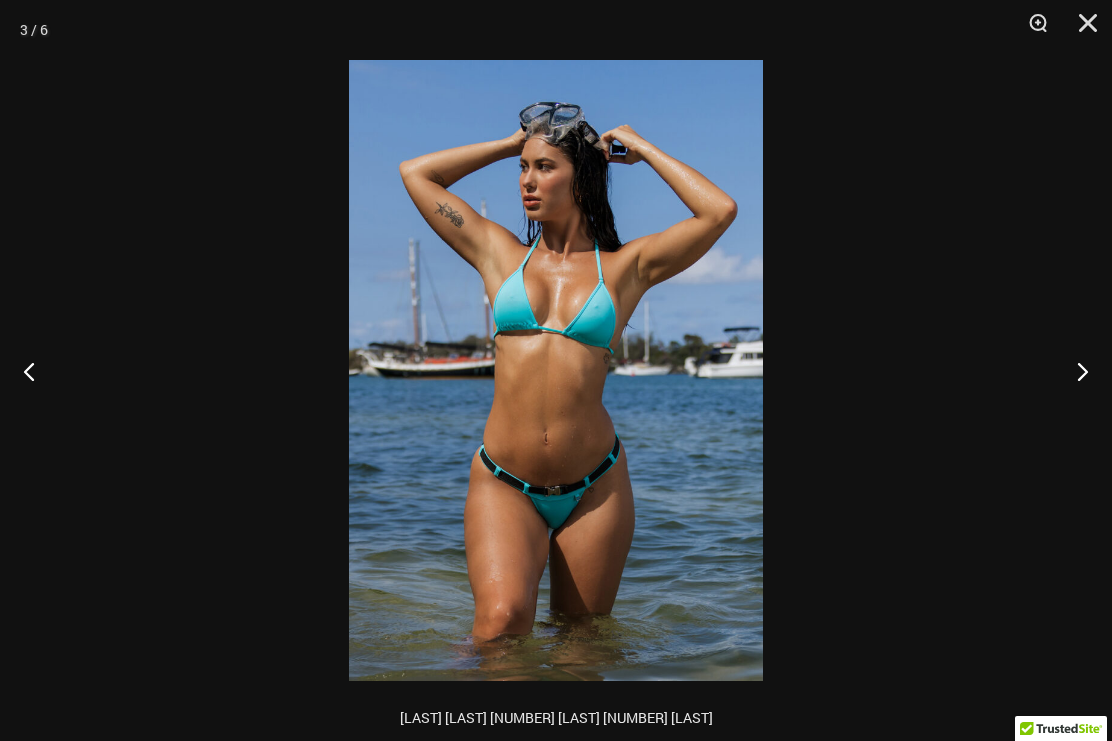 click at bounding box center (1074, 371) 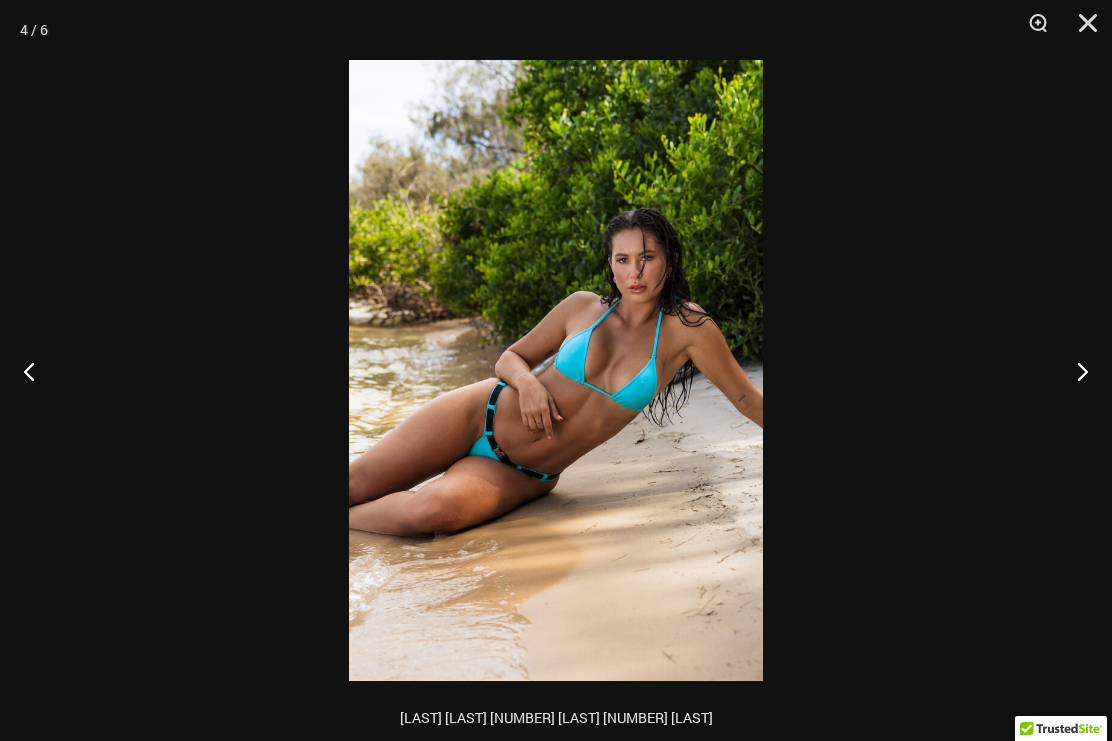 click at bounding box center [1074, 371] 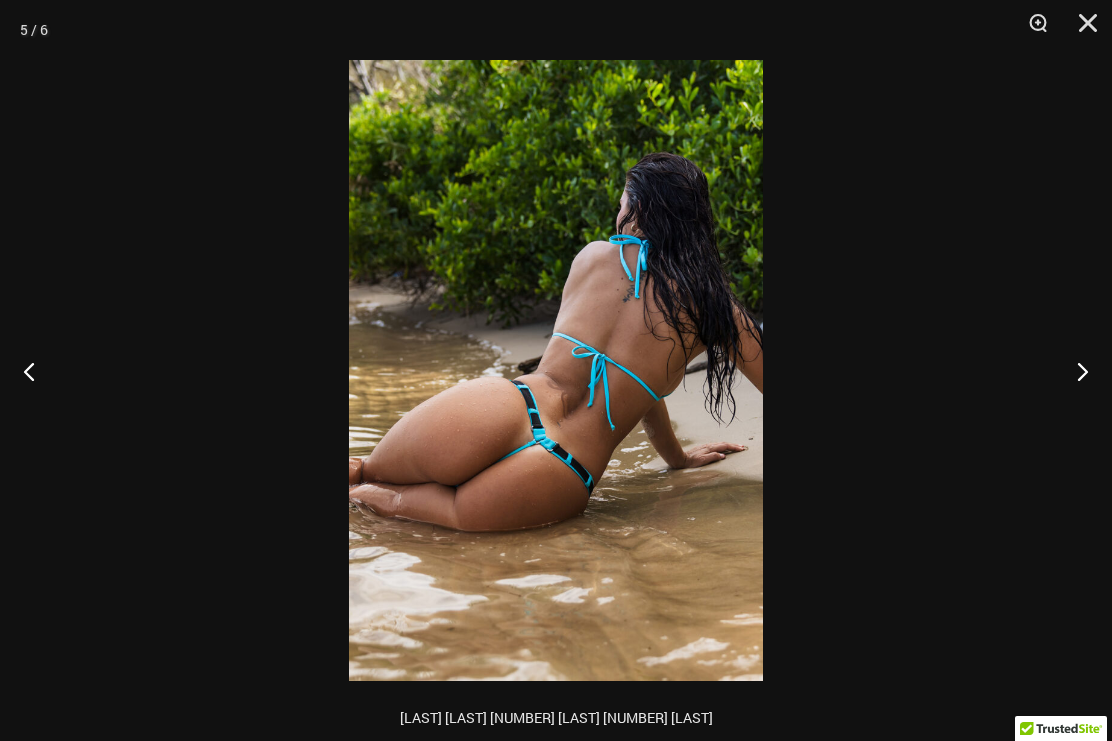 click at bounding box center [1074, 371] 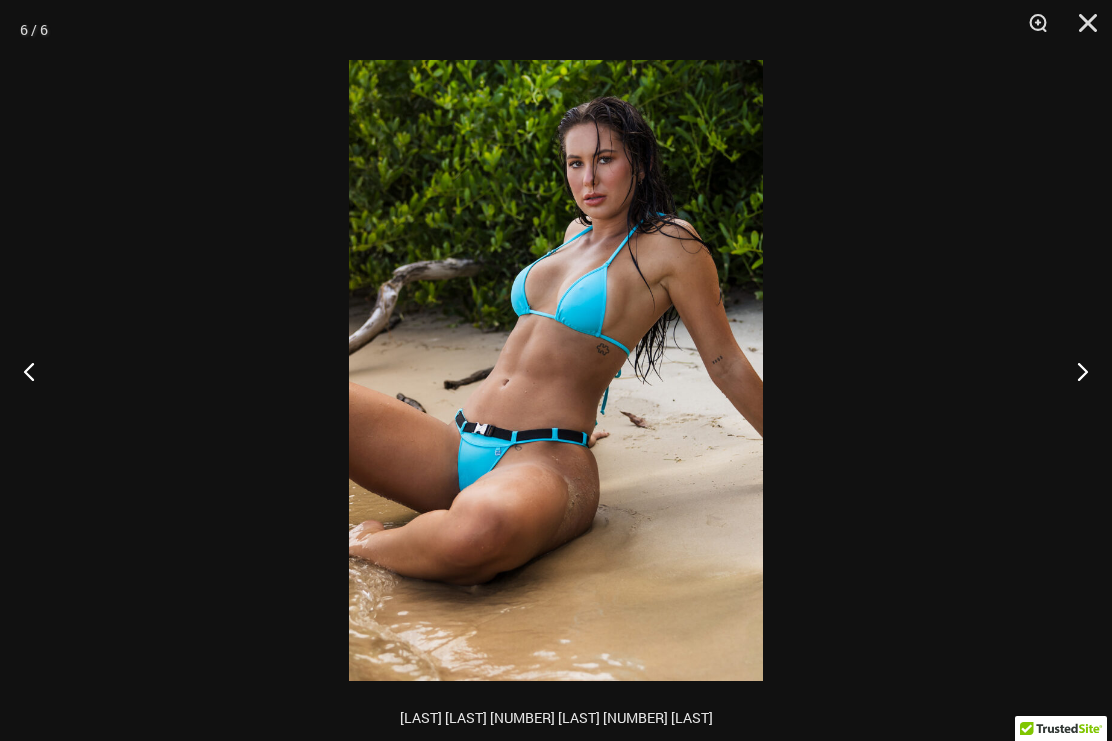click at bounding box center [1074, 371] 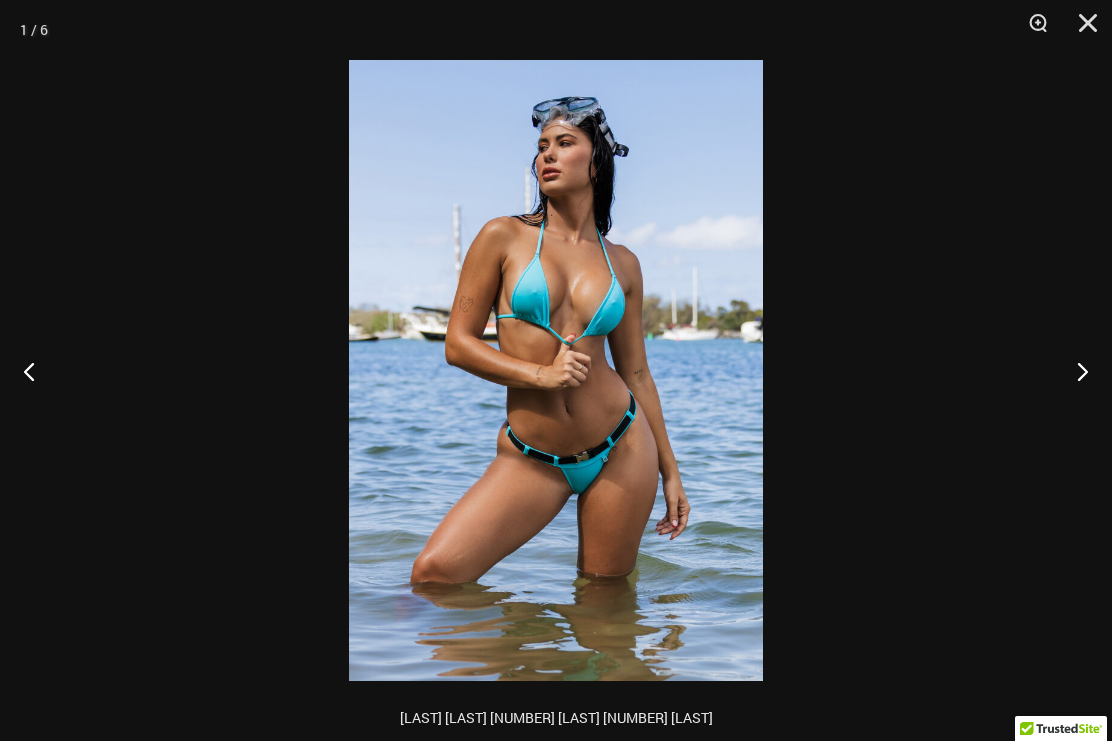 click at bounding box center [1074, 371] 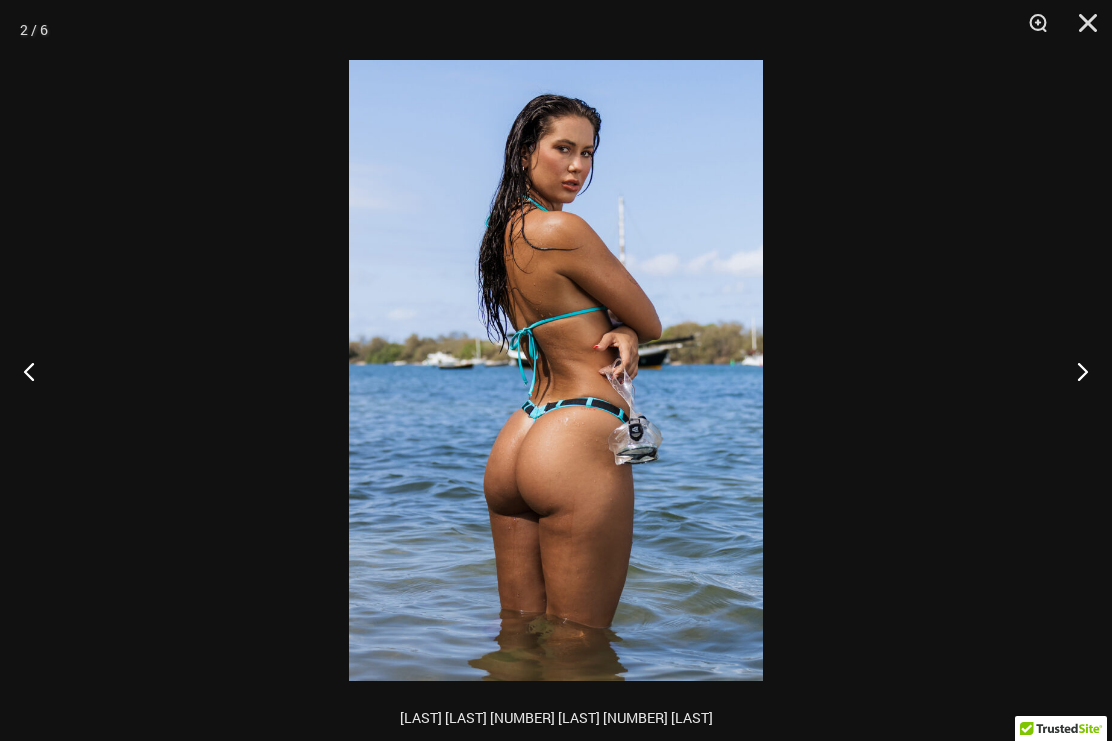 click at bounding box center [1074, 371] 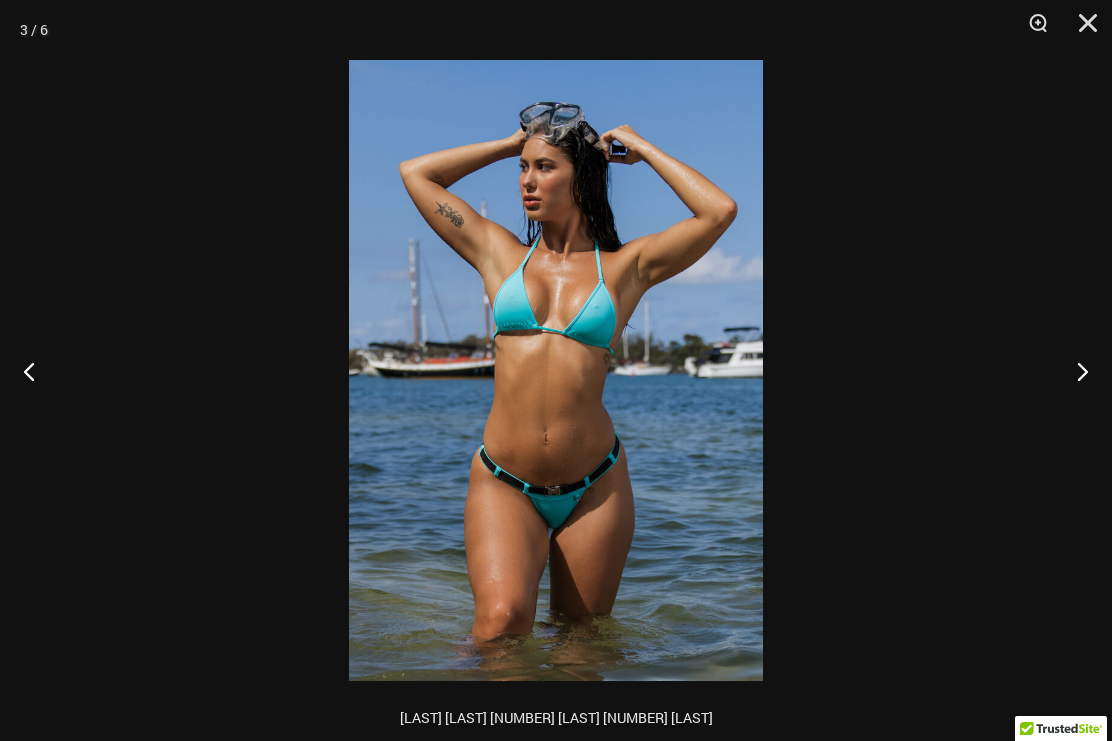 click at bounding box center (1074, 371) 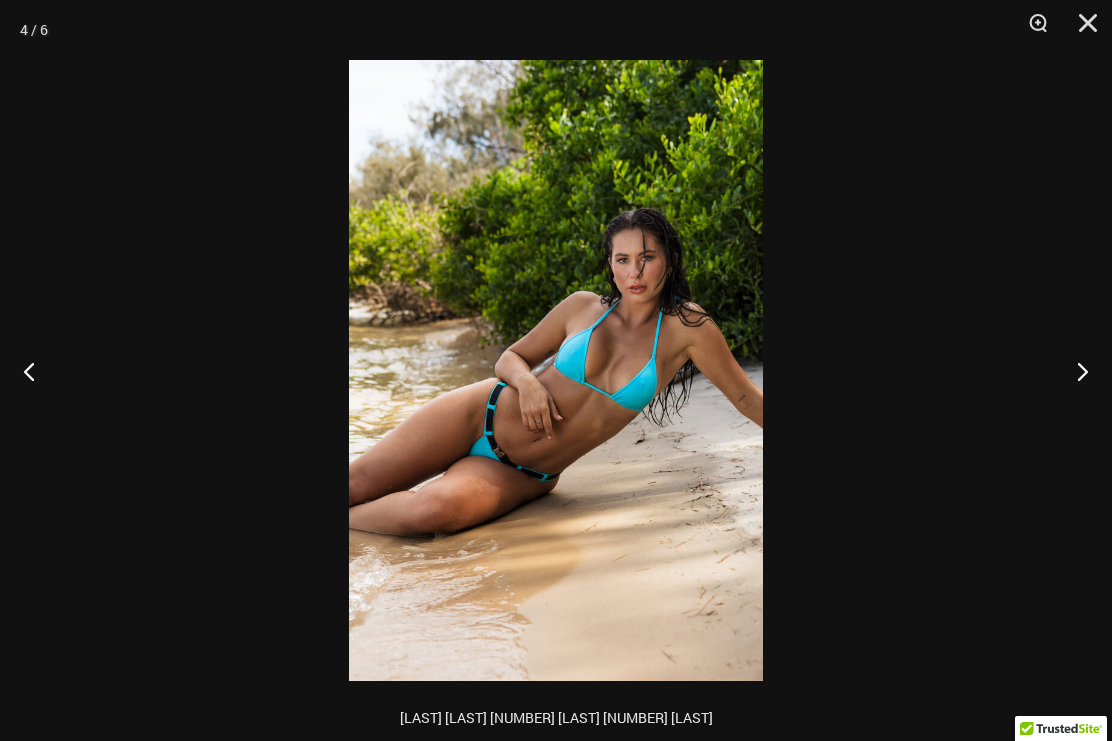 click at bounding box center [1074, 371] 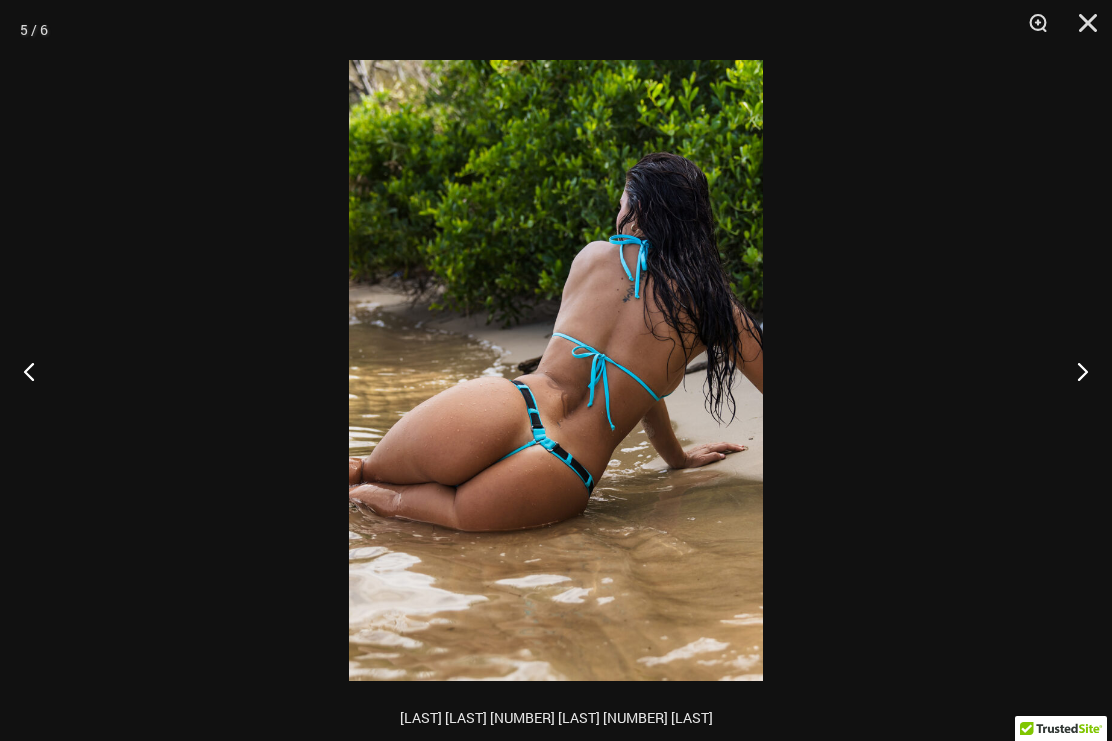 click at bounding box center (1074, 371) 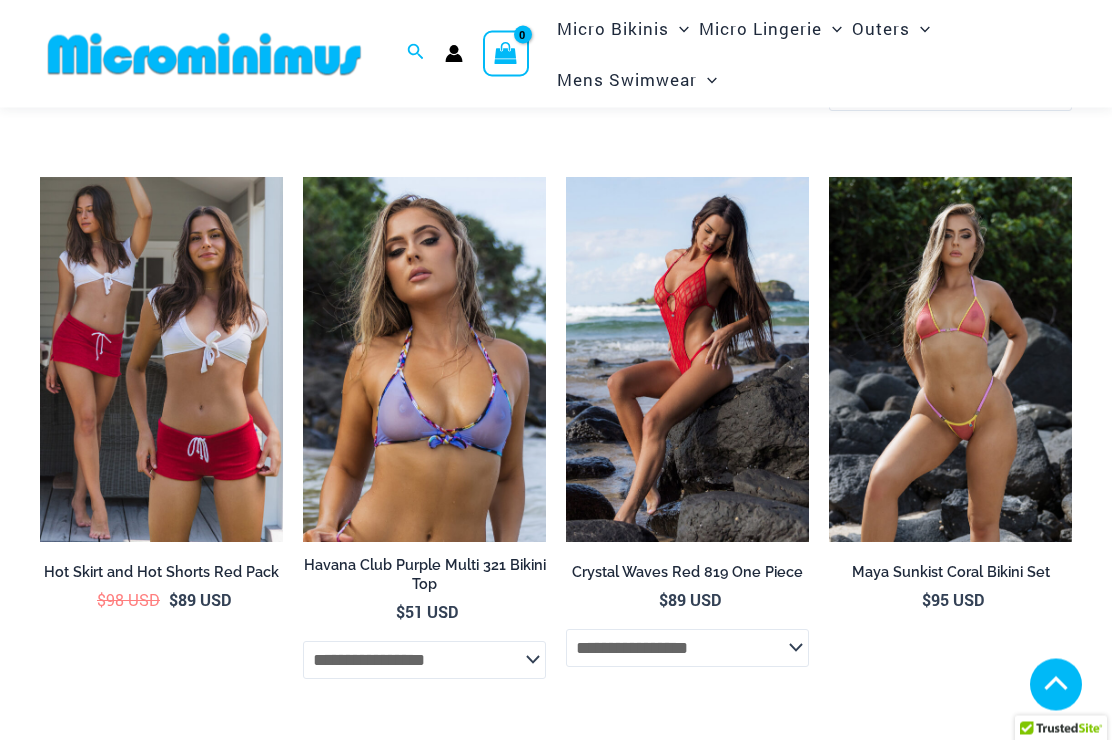 scroll, scrollTop: 4714, scrollLeft: 0, axis: vertical 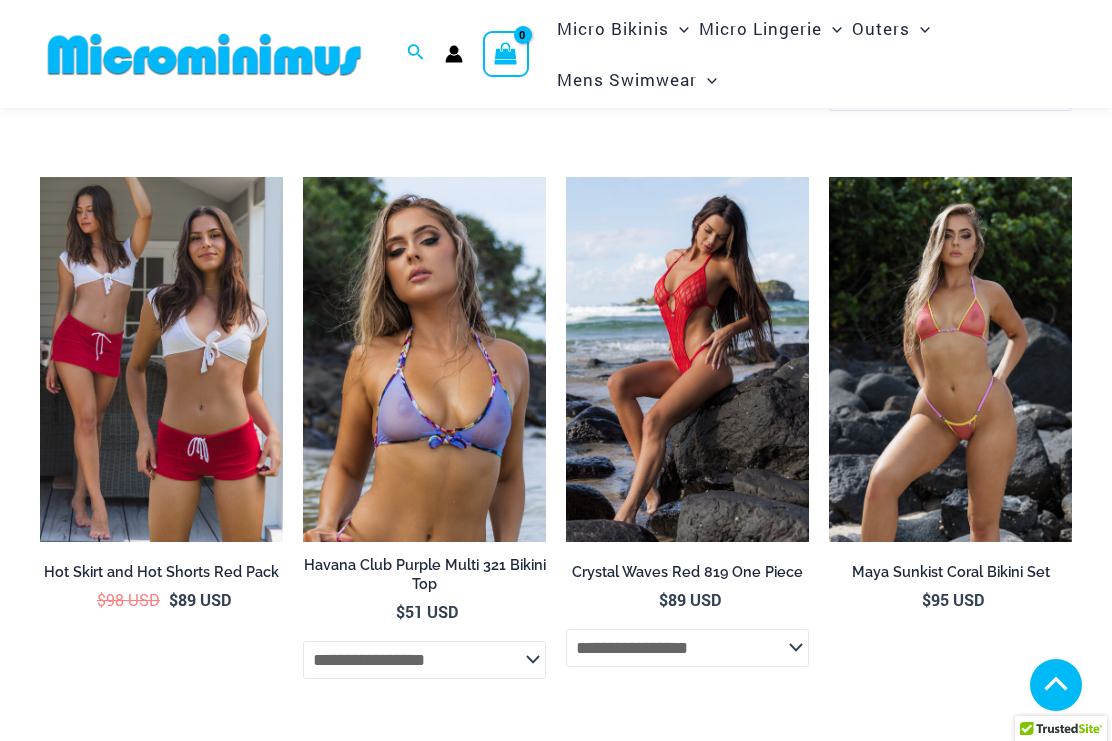 click at bounding box center (40, 177) 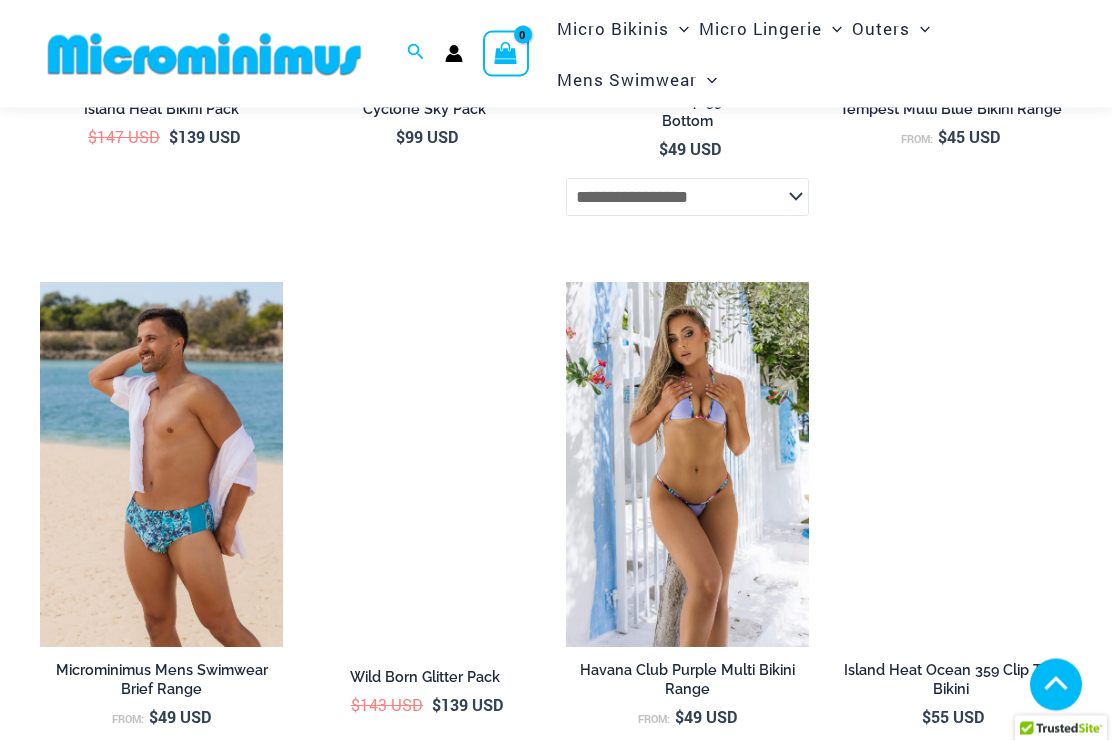 scroll, scrollTop: 6315, scrollLeft: 0, axis: vertical 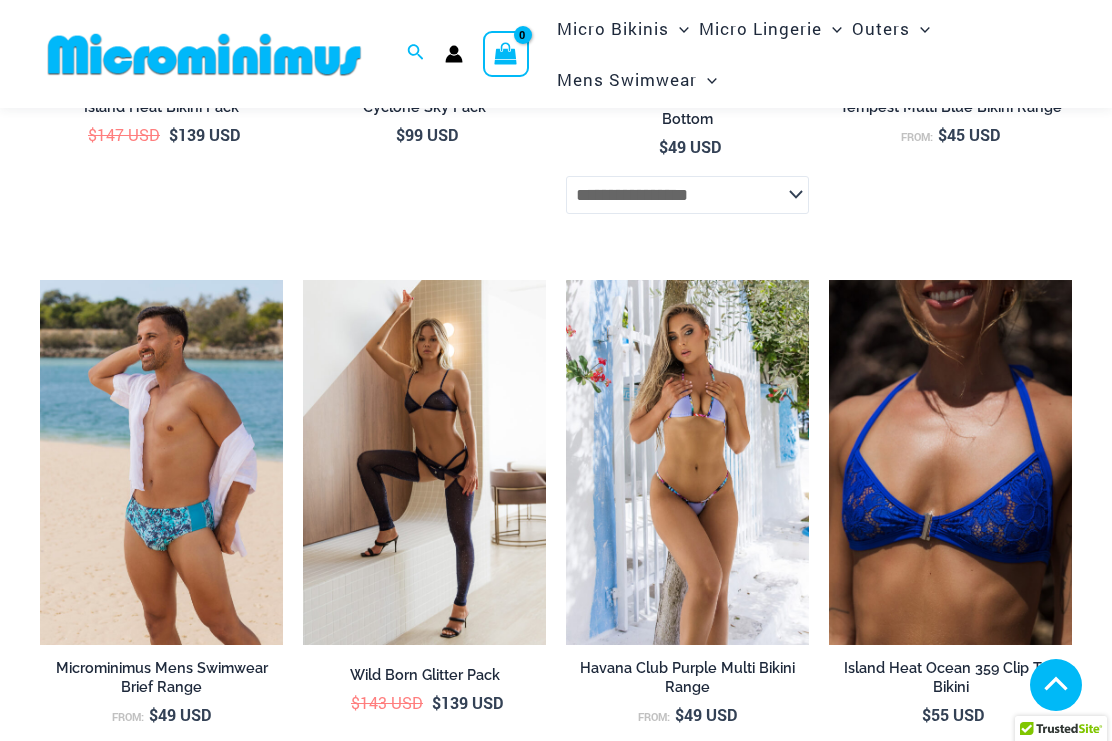 click at bounding box center (303, 280) 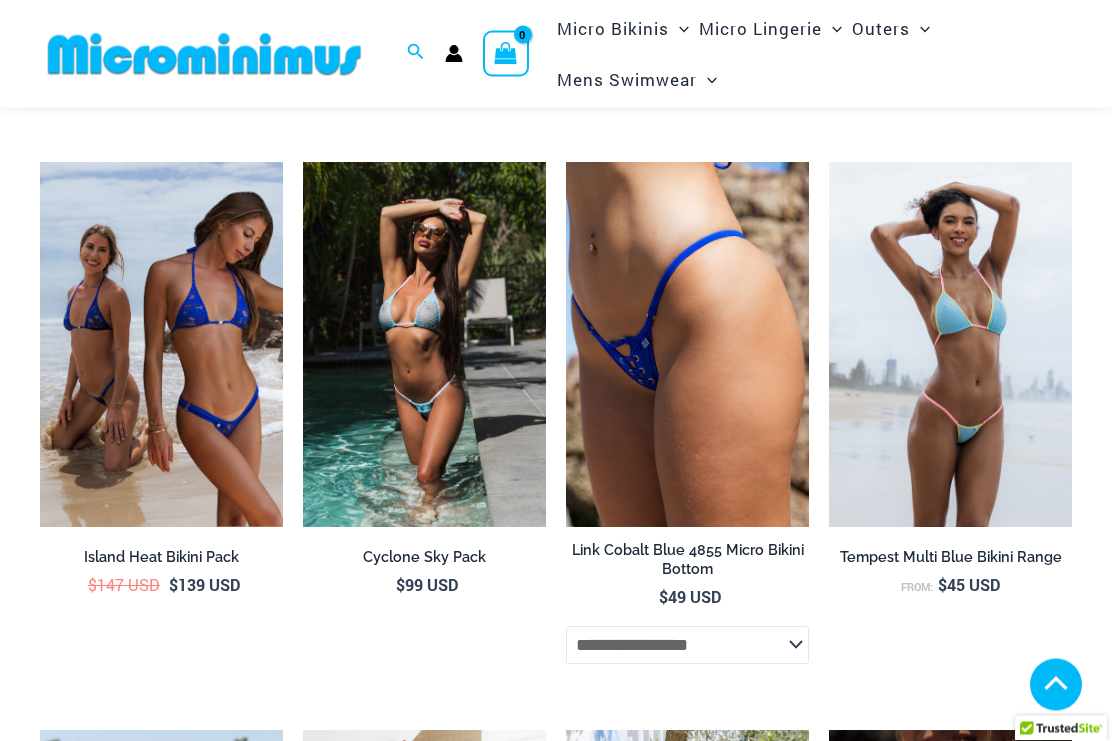 scroll, scrollTop: 5865, scrollLeft: 0, axis: vertical 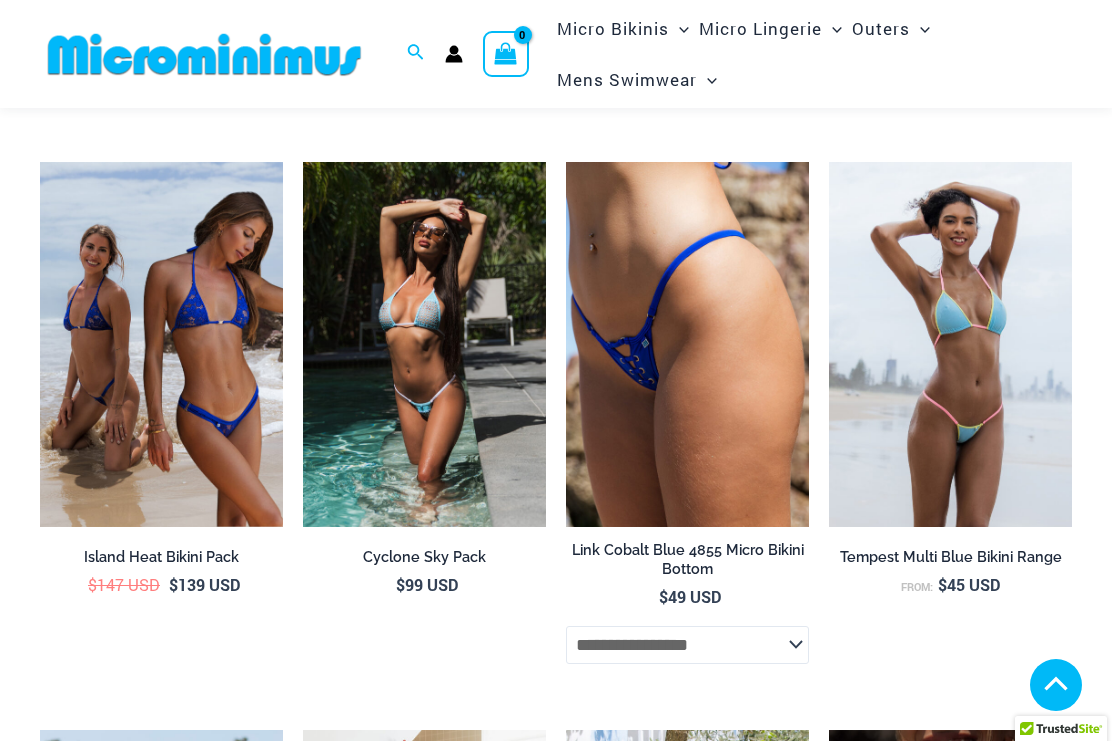 click at bounding box center (566, 162) 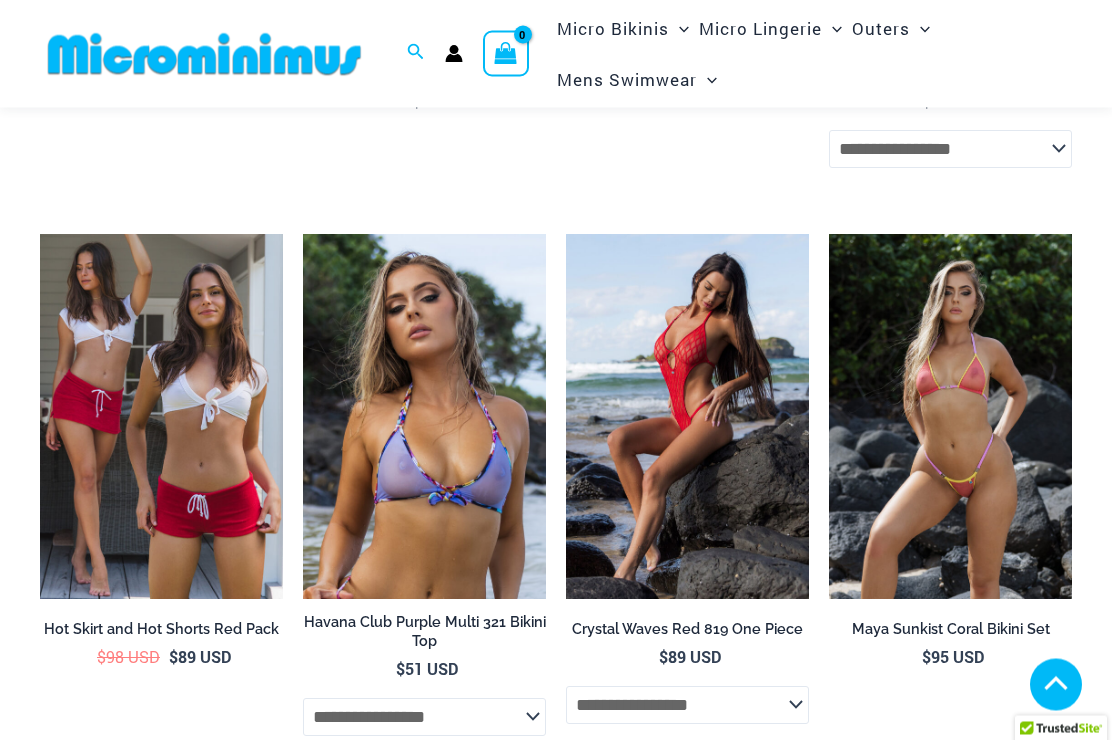 scroll, scrollTop: 4614, scrollLeft: 0, axis: vertical 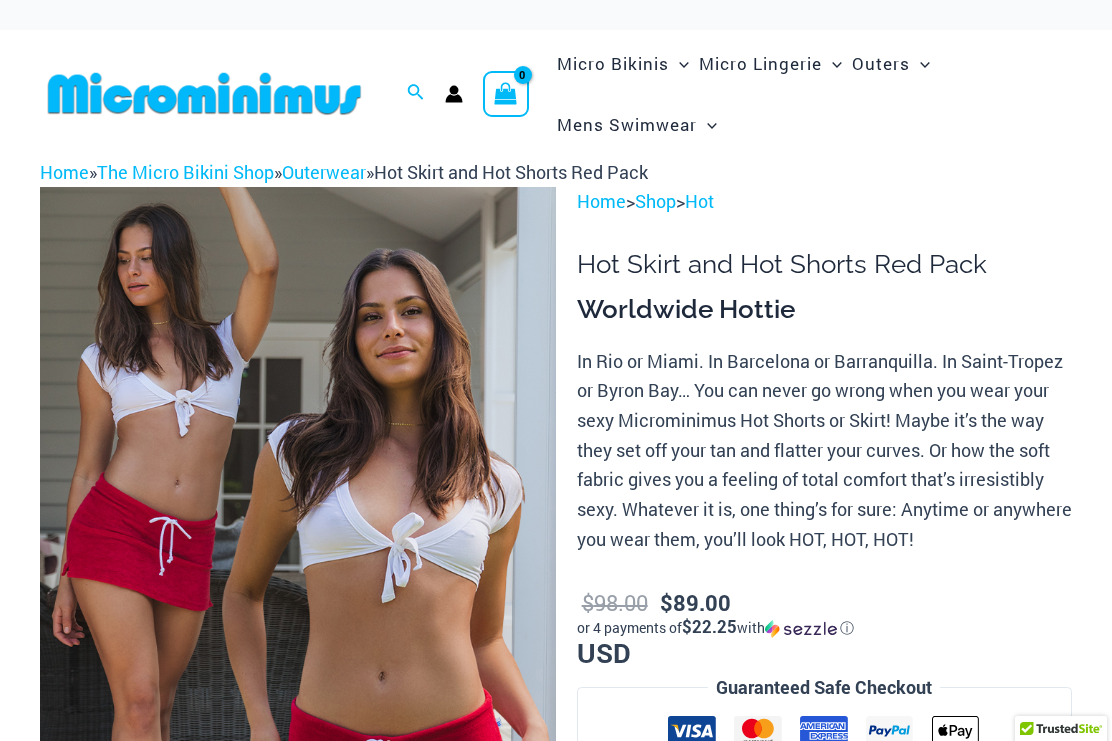 click at bounding box center [298, 574] 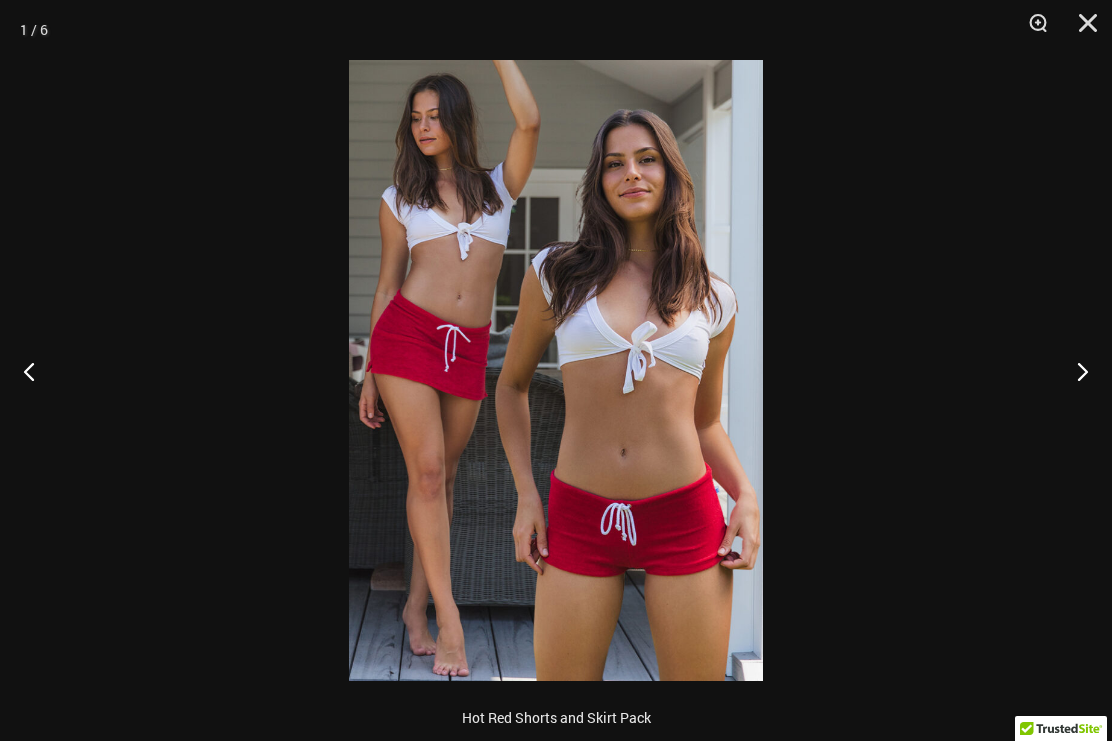 click at bounding box center [1074, 371] 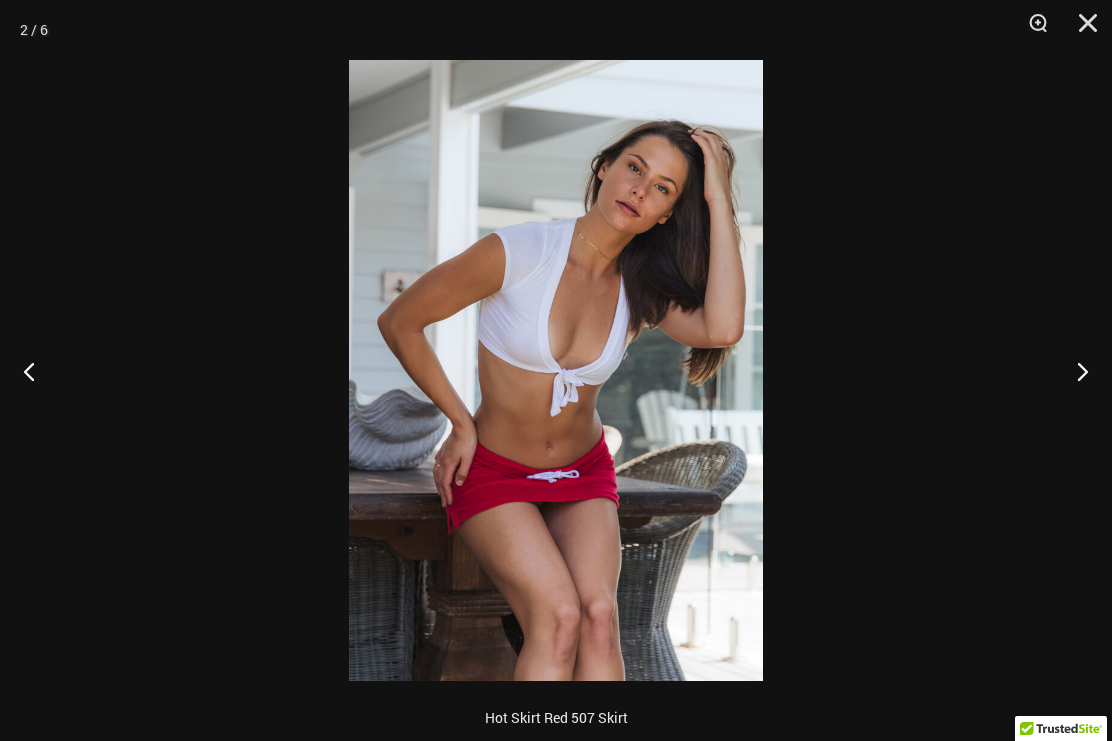 click at bounding box center (1074, 371) 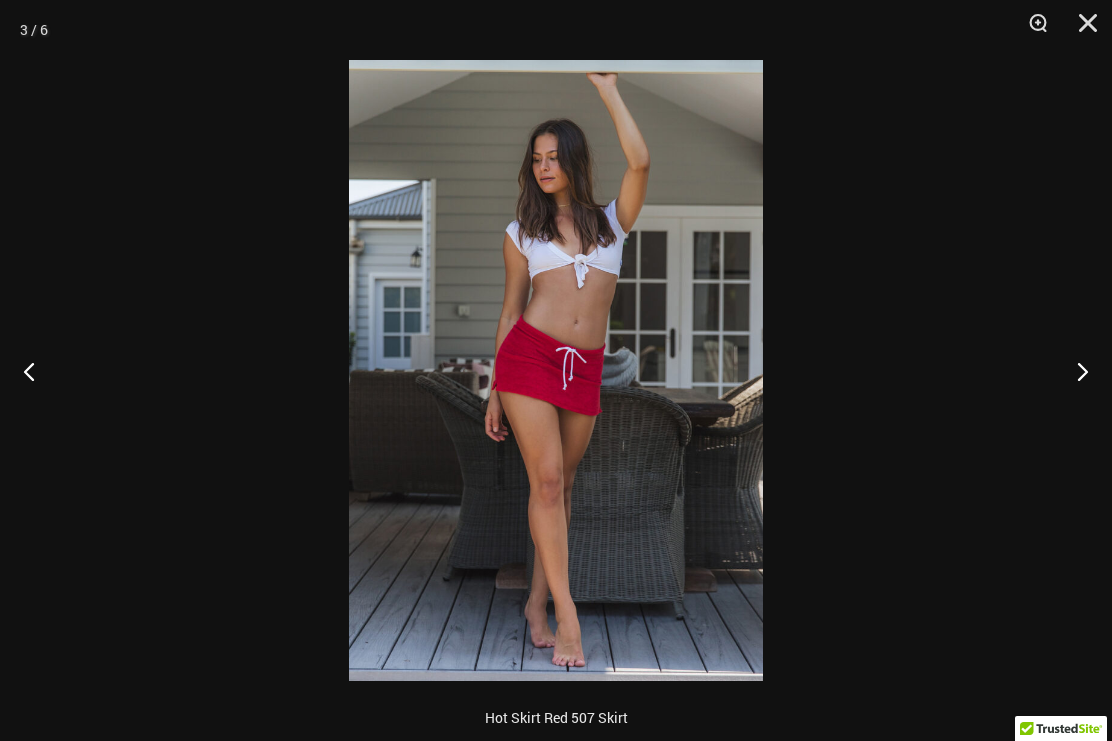 click at bounding box center (1074, 371) 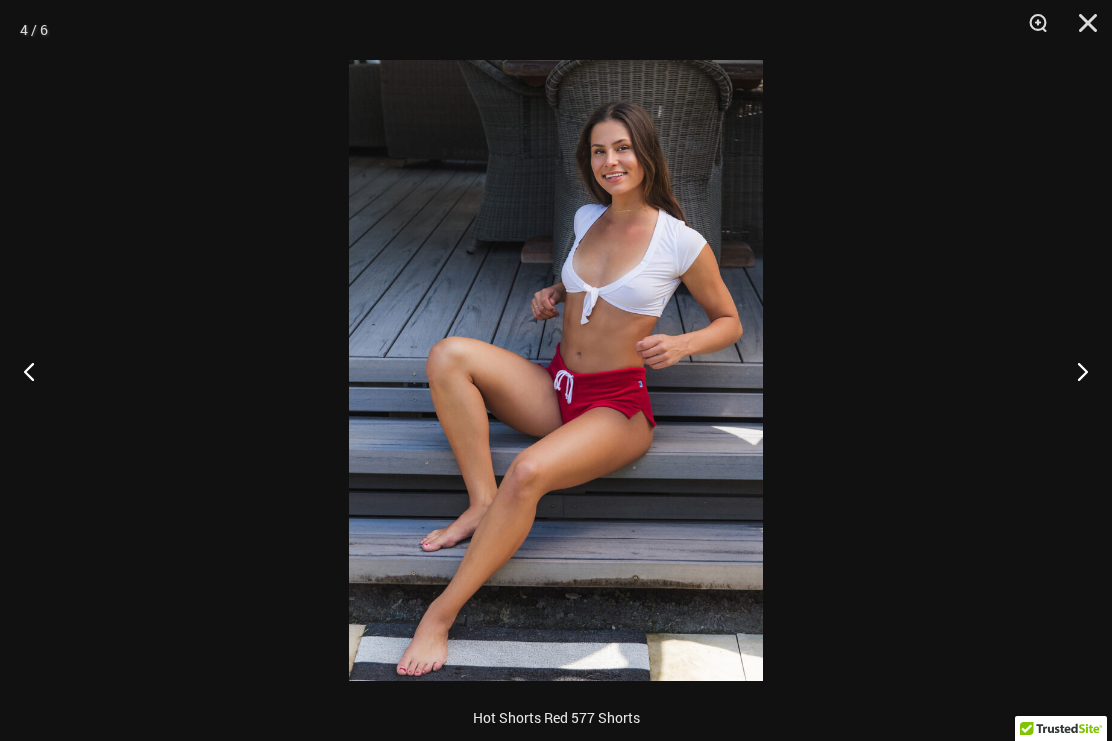 click at bounding box center (1074, 371) 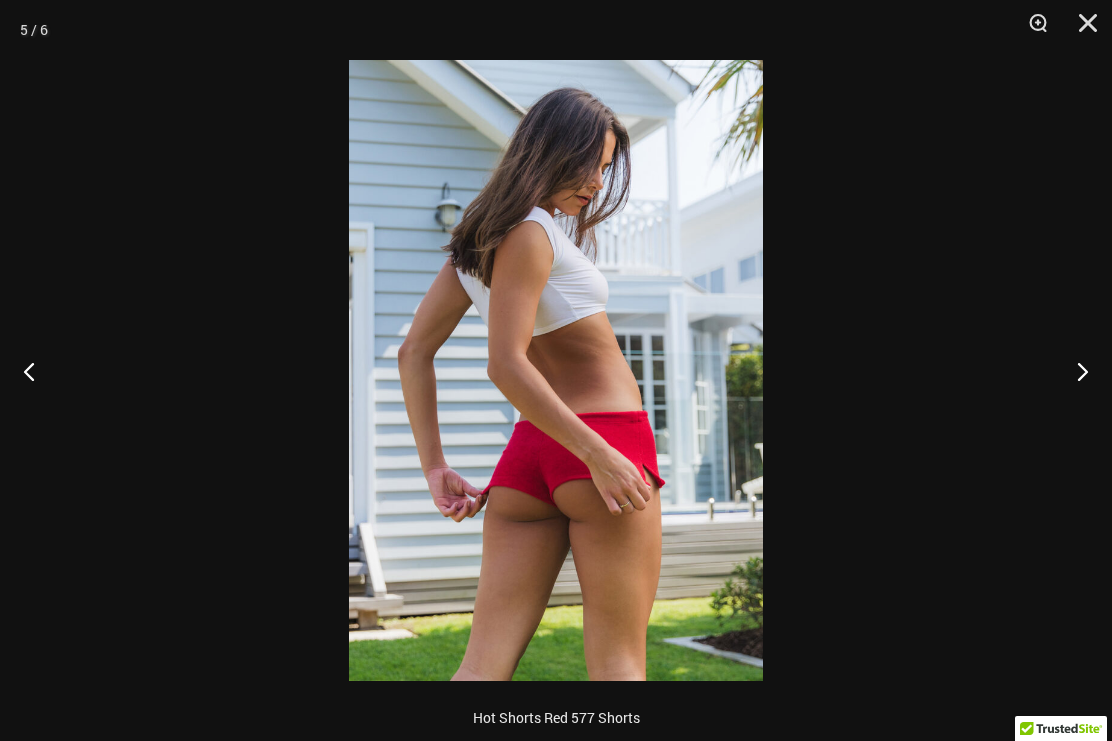 click at bounding box center (1074, 371) 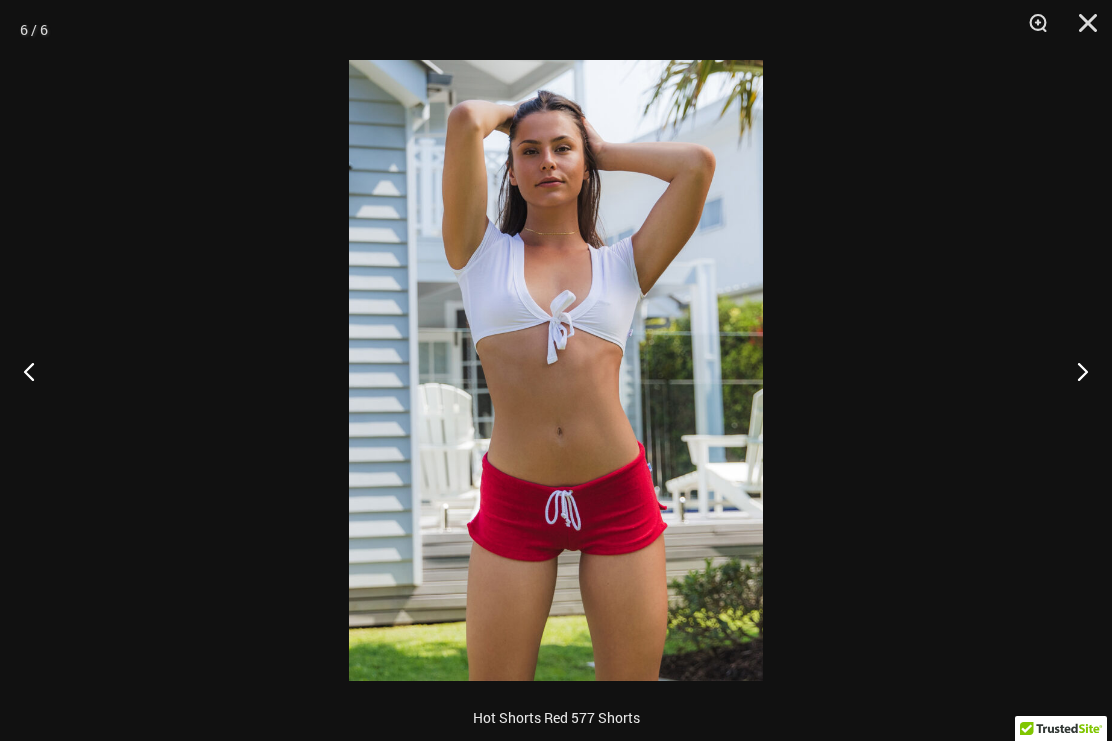 click at bounding box center [1074, 371] 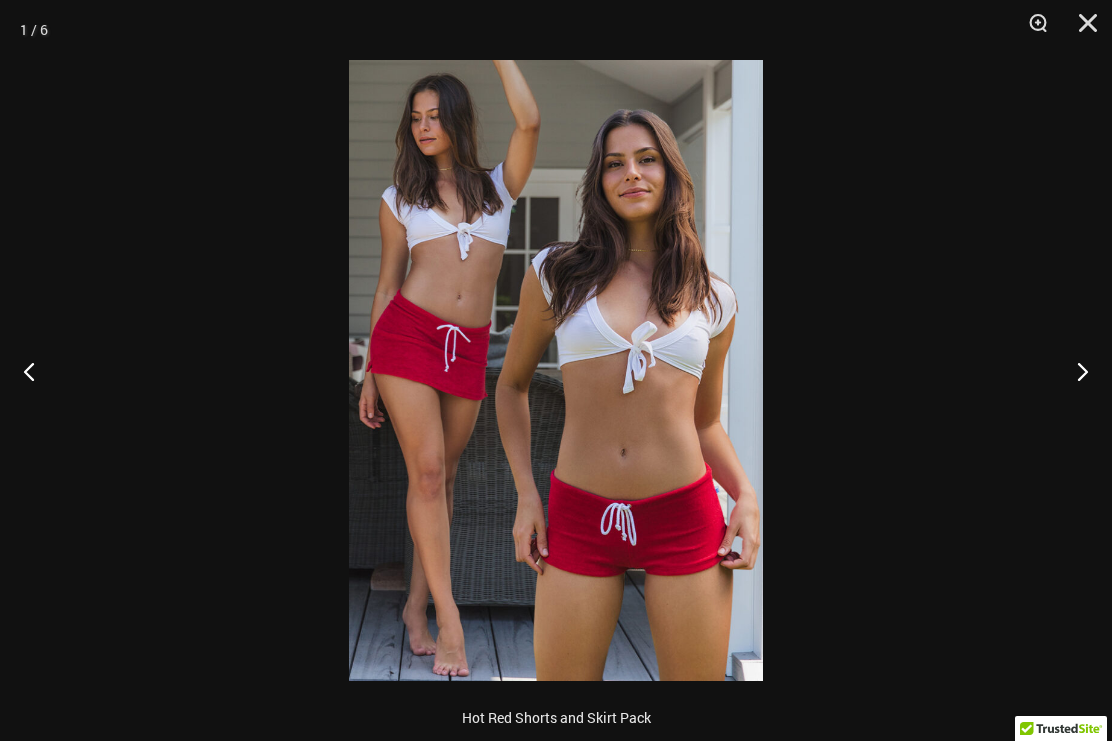 click at bounding box center (1074, 371) 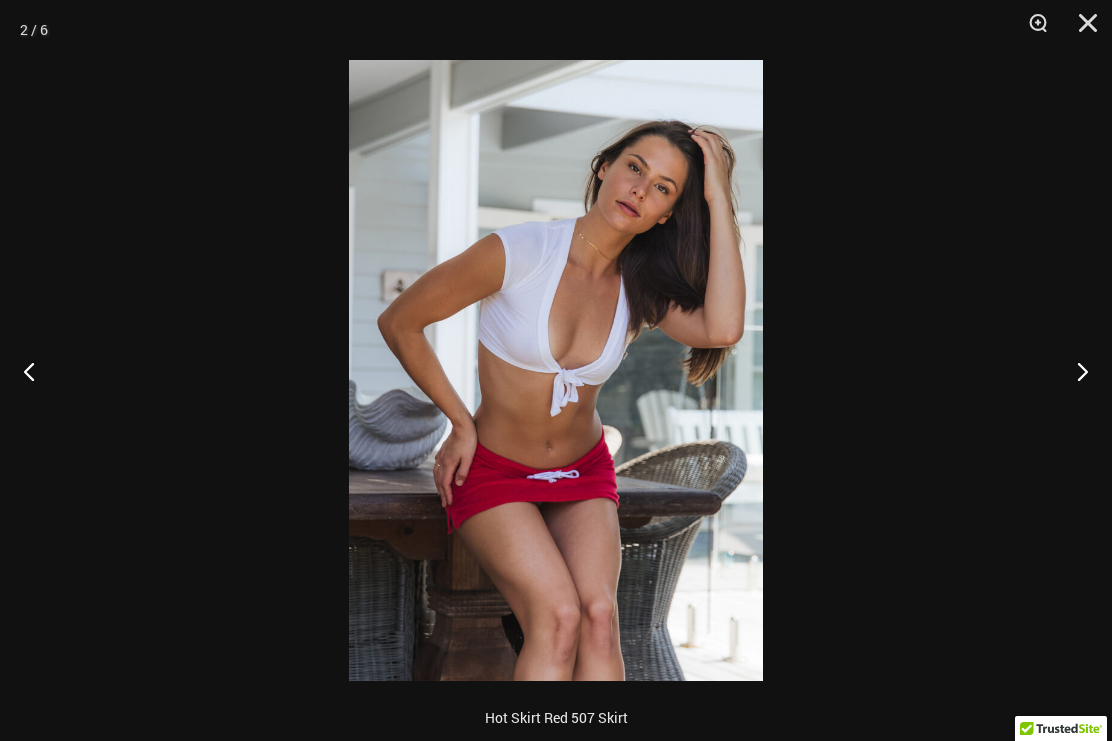 click at bounding box center (1074, 371) 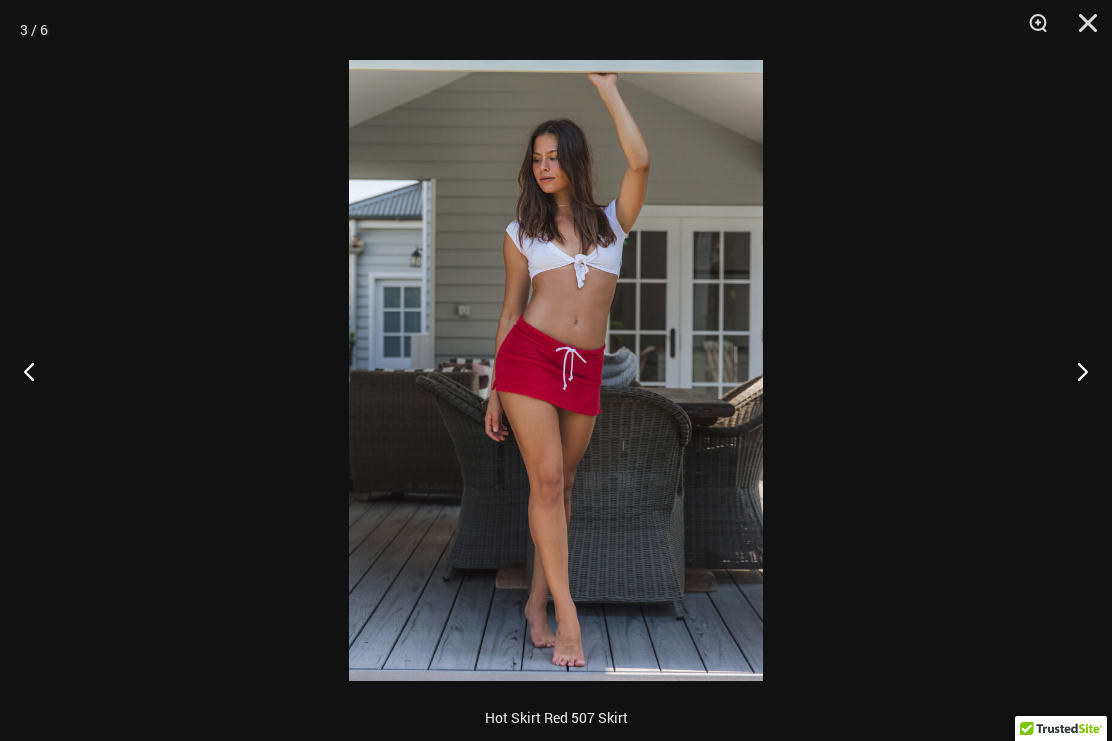 click at bounding box center (1074, 371) 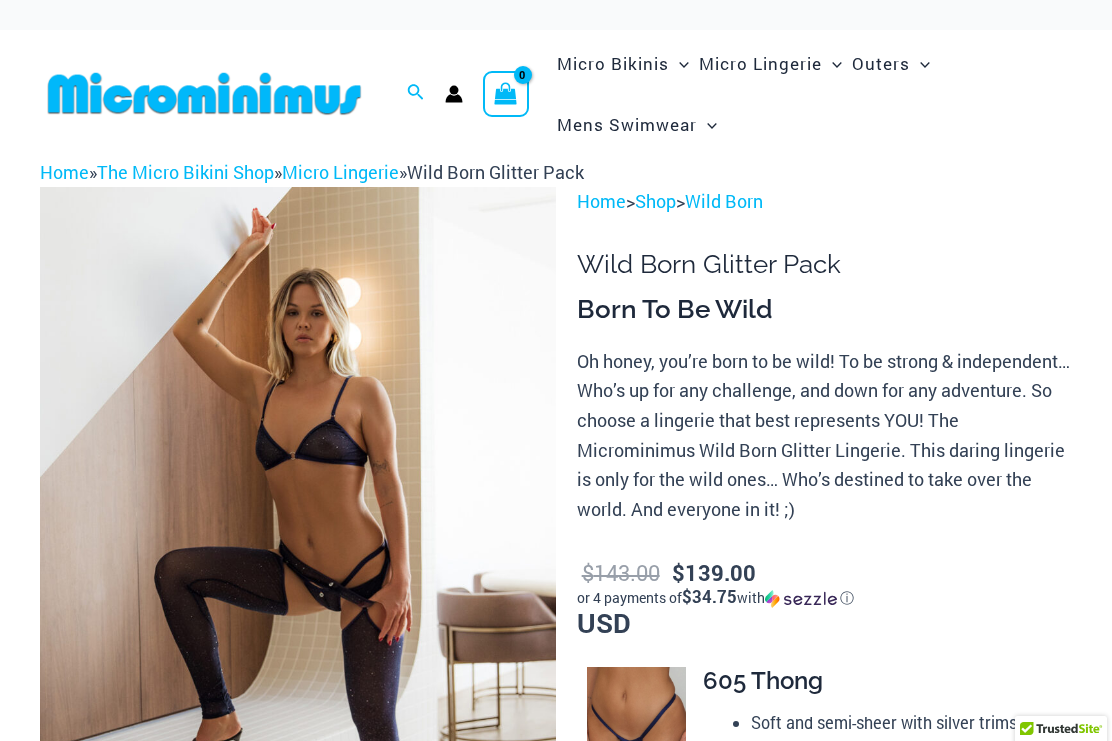scroll, scrollTop: 0, scrollLeft: 0, axis: both 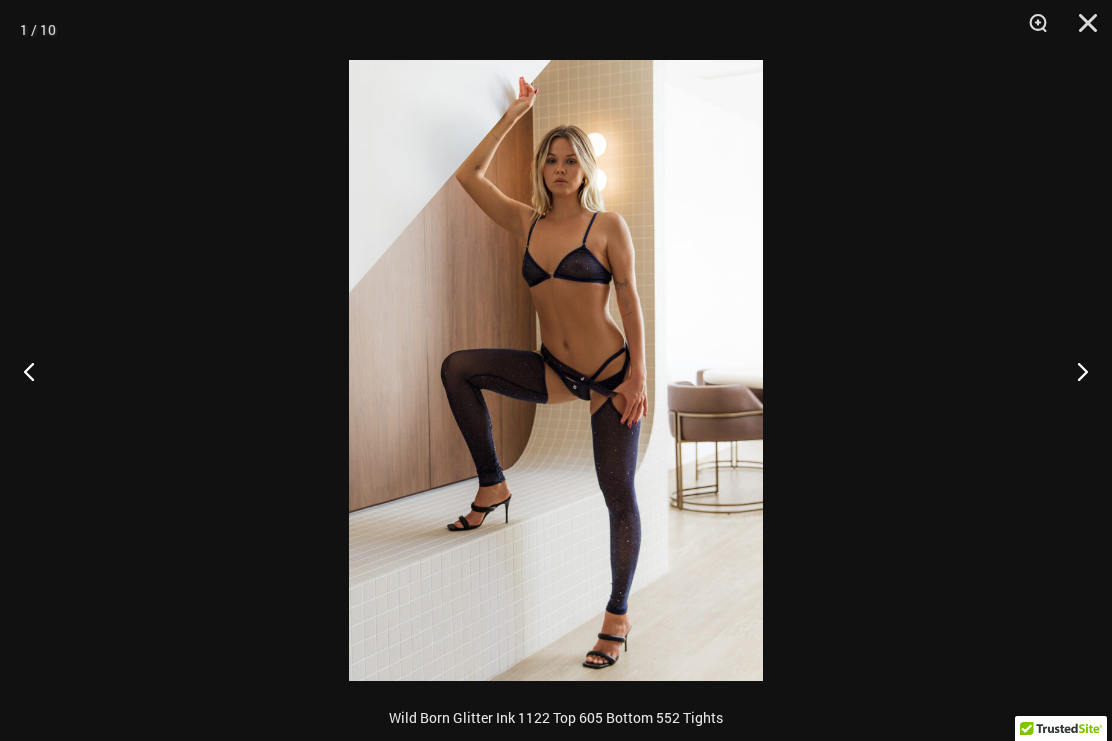 click at bounding box center [1074, 371] 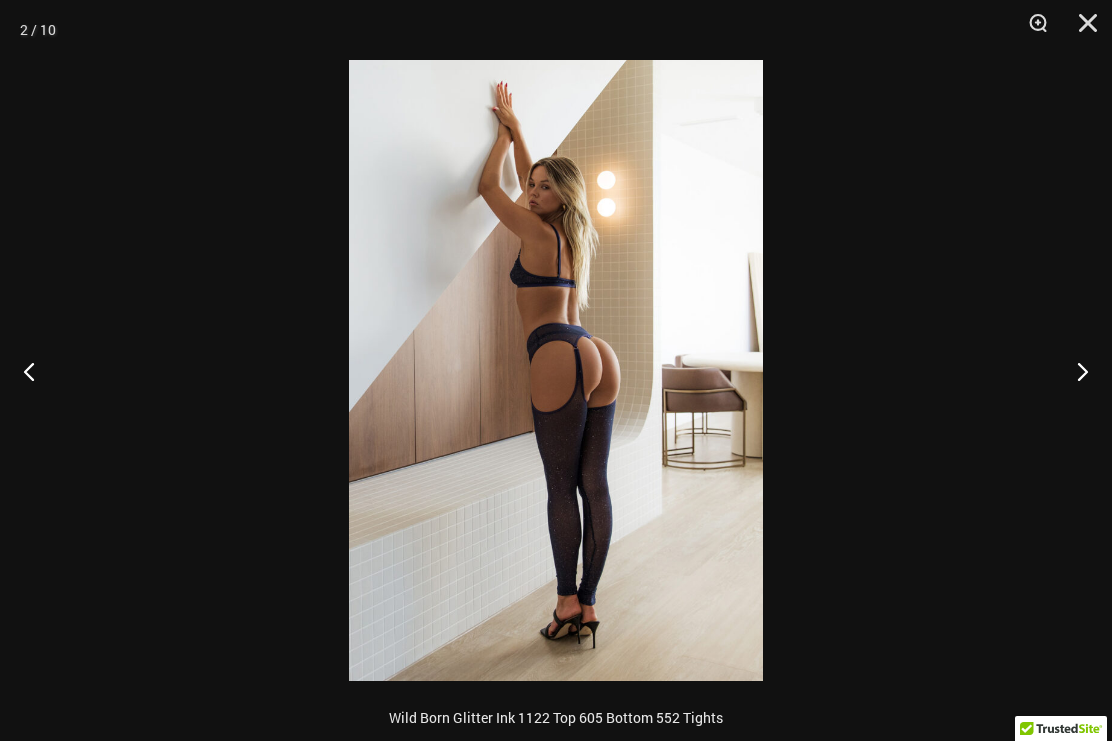 click at bounding box center (1074, 371) 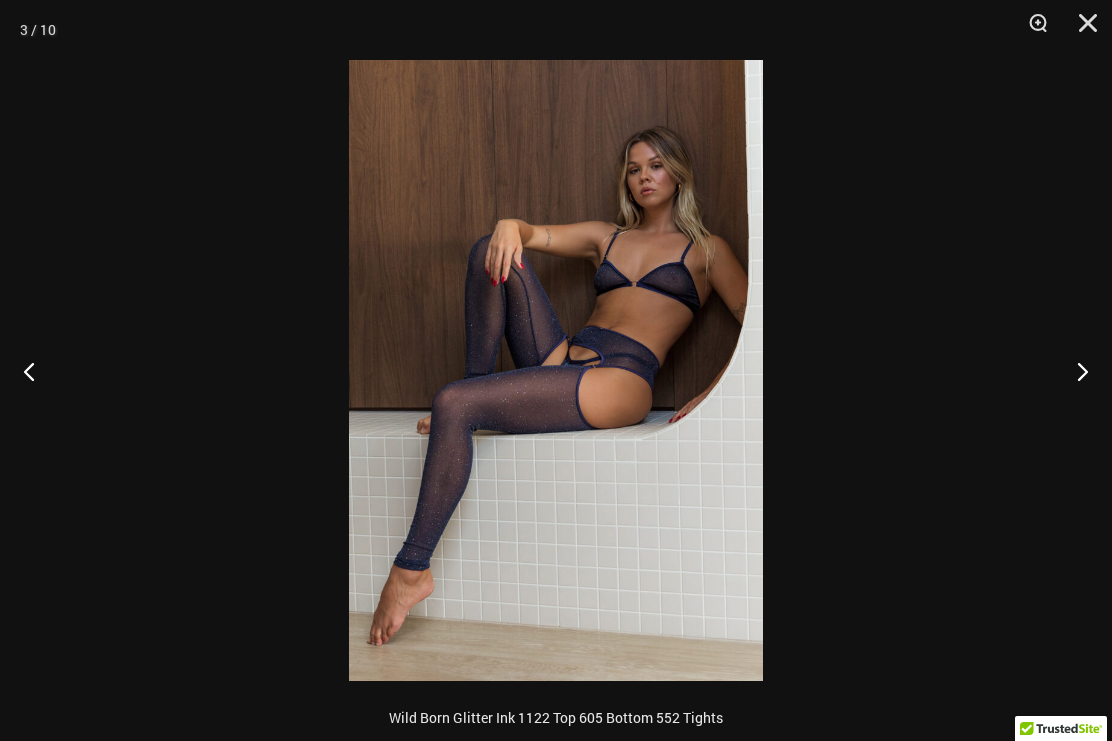 click at bounding box center [1074, 371] 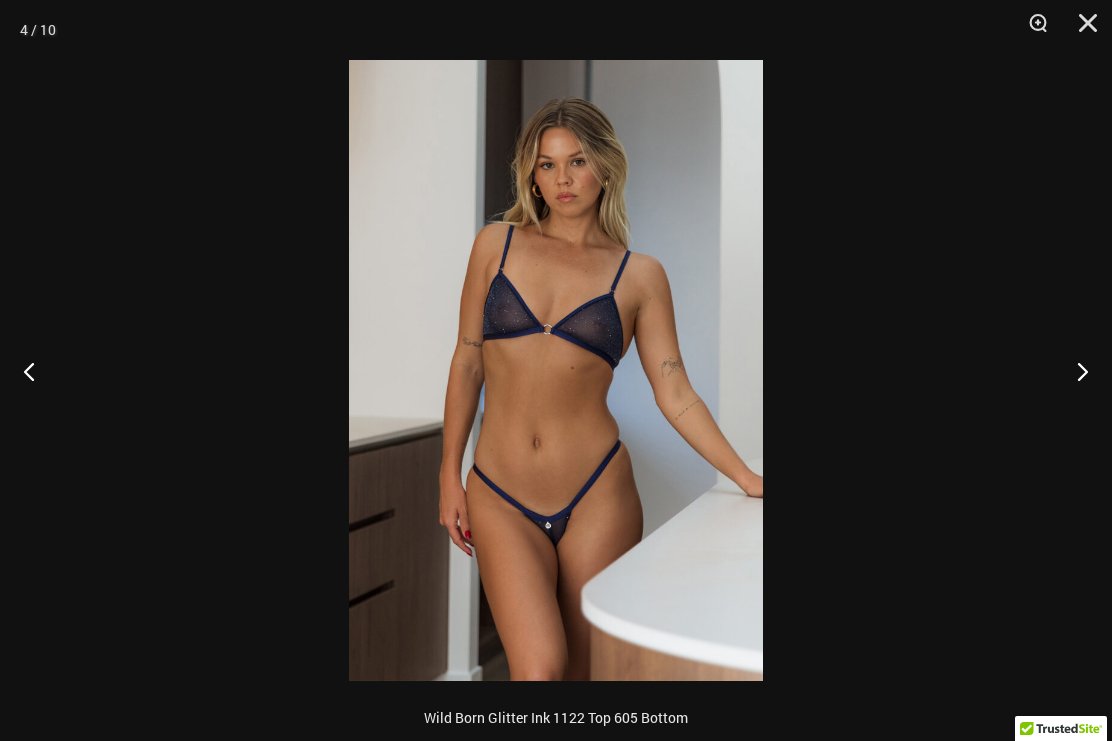click at bounding box center (1074, 371) 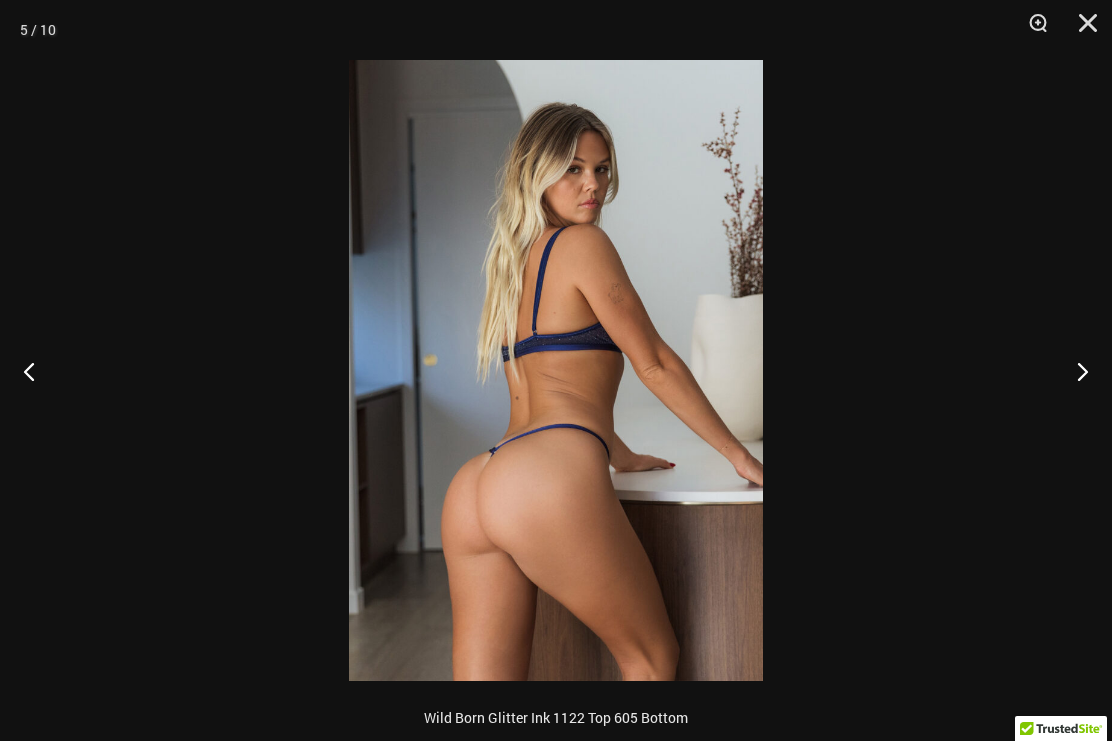 click at bounding box center (1074, 371) 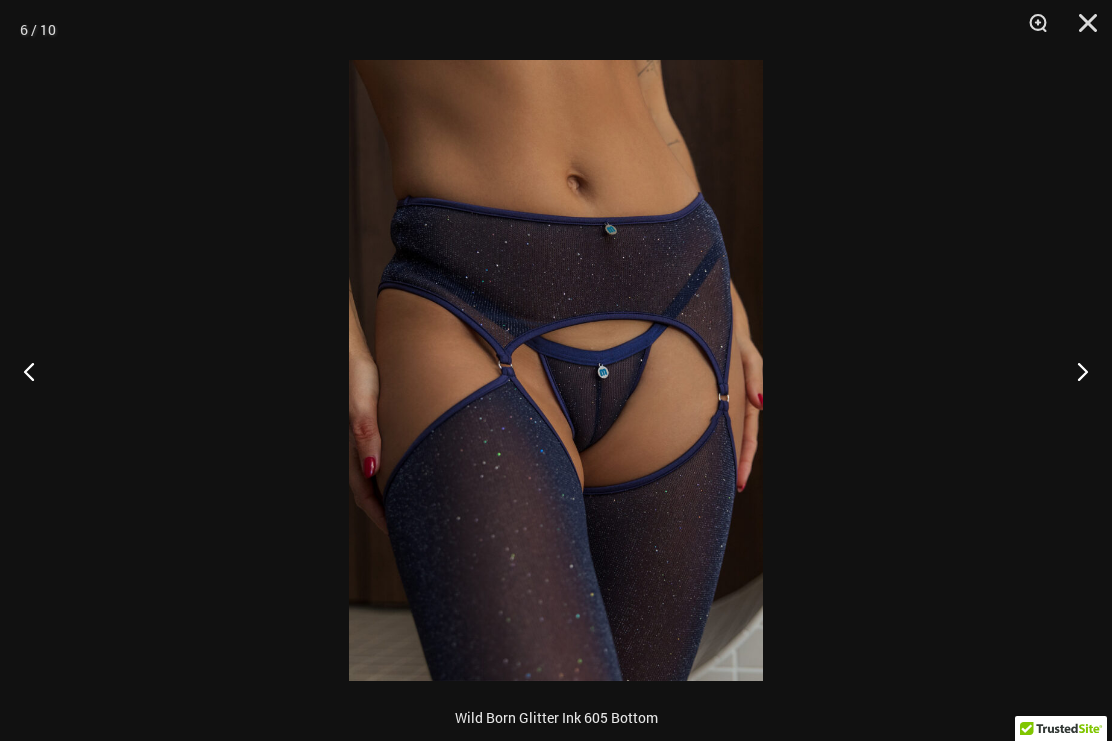 click at bounding box center [1074, 371] 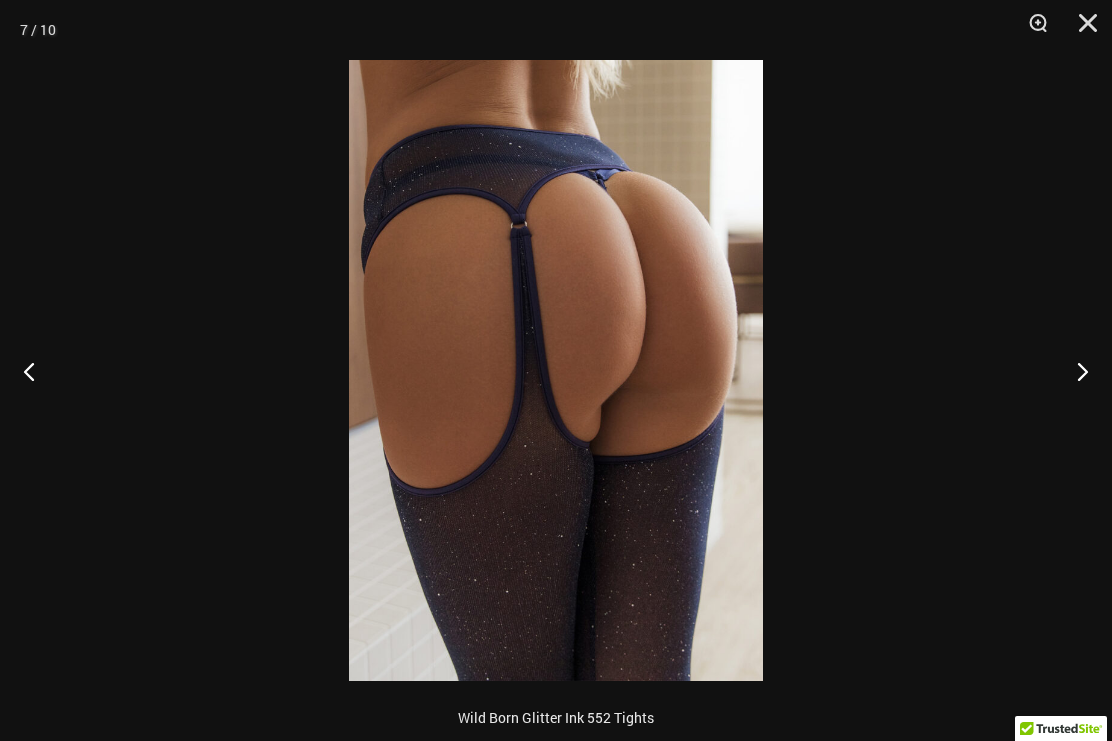 click at bounding box center (1074, 371) 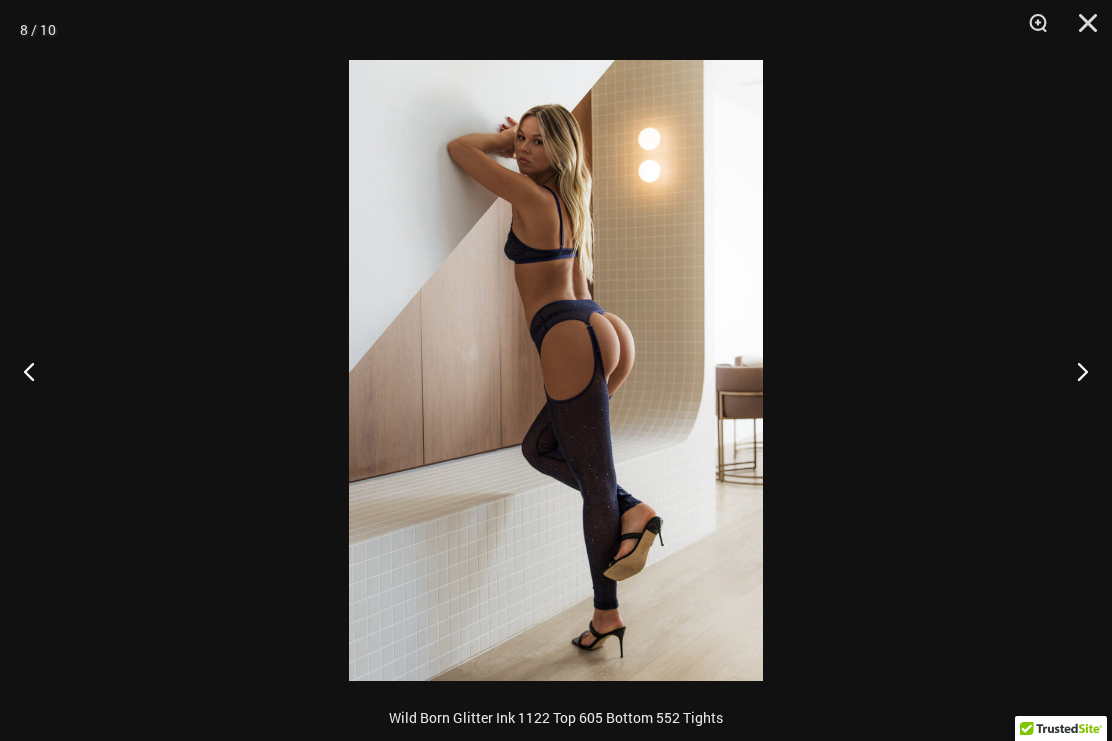 click at bounding box center [1074, 371] 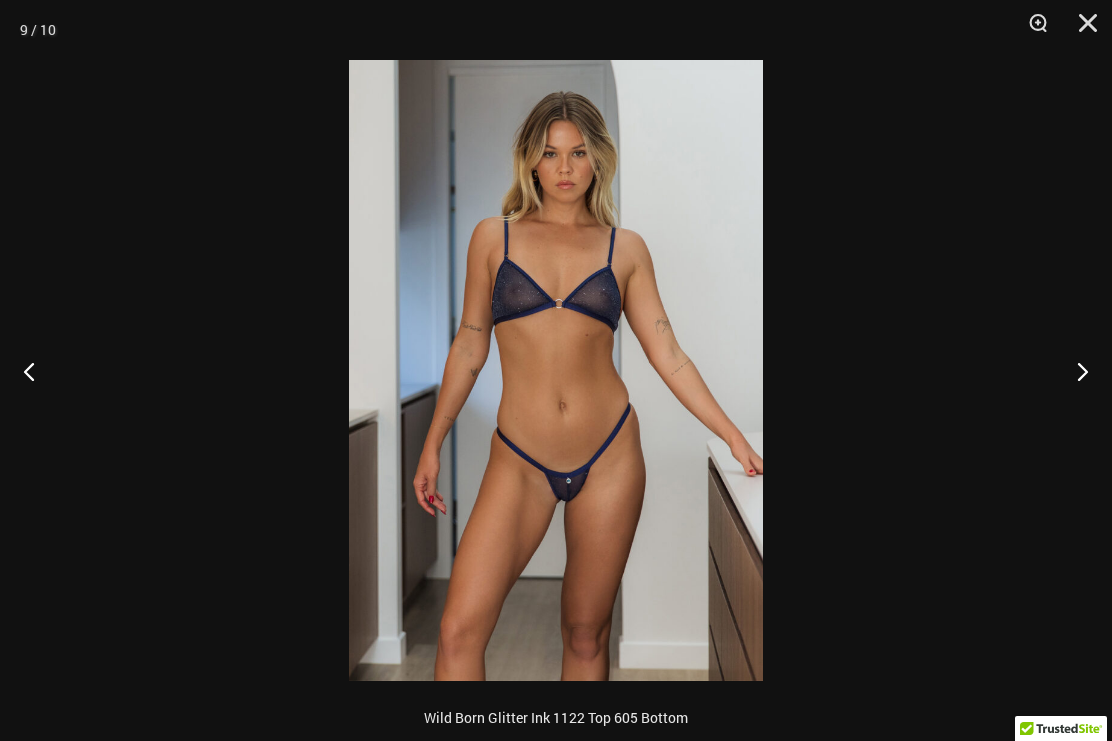 click at bounding box center (1074, 371) 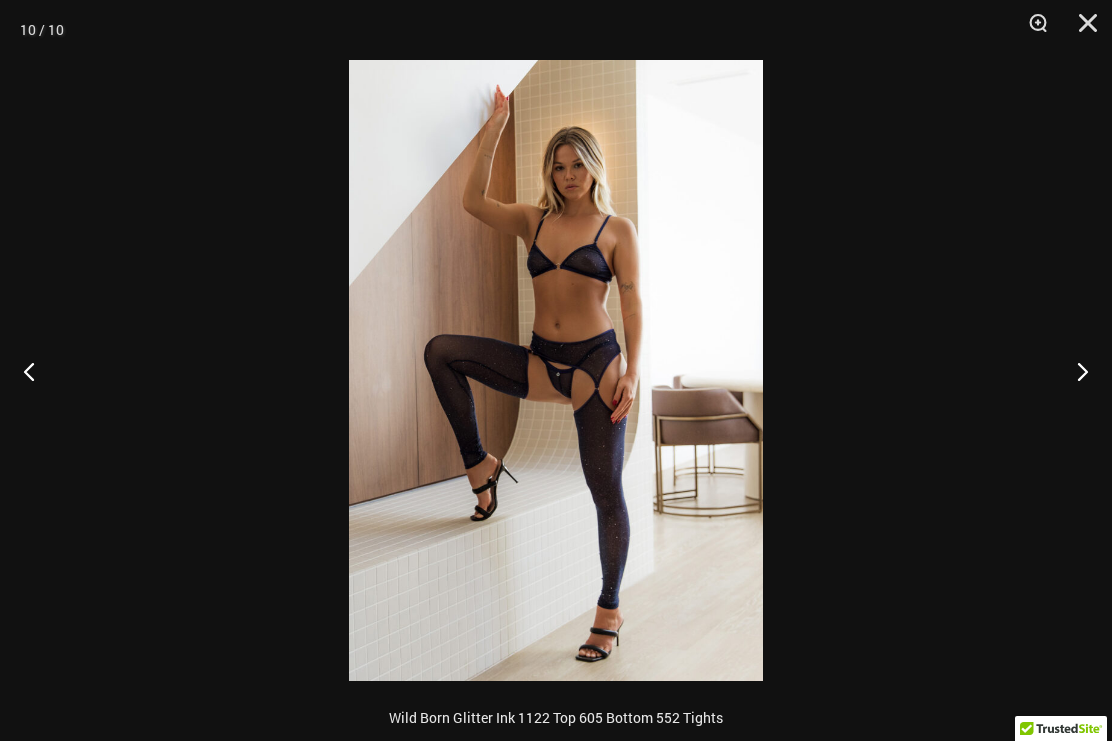 click at bounding box center [1074, 371] 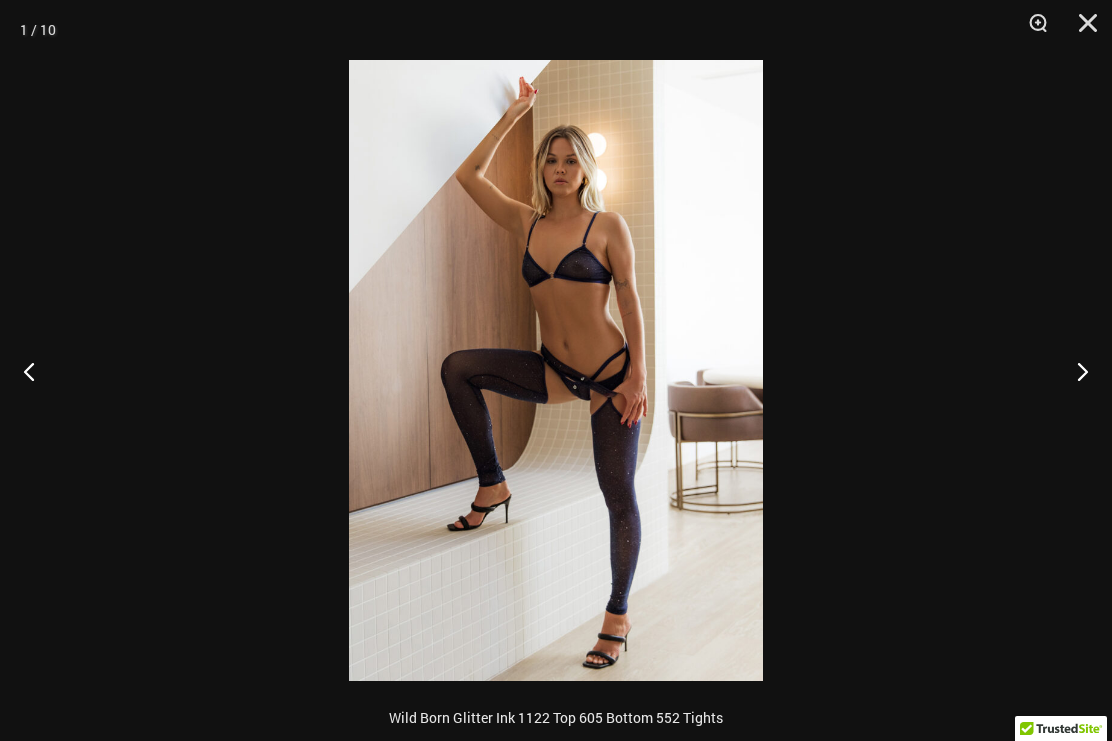 click at bounding box center (1074, 371) 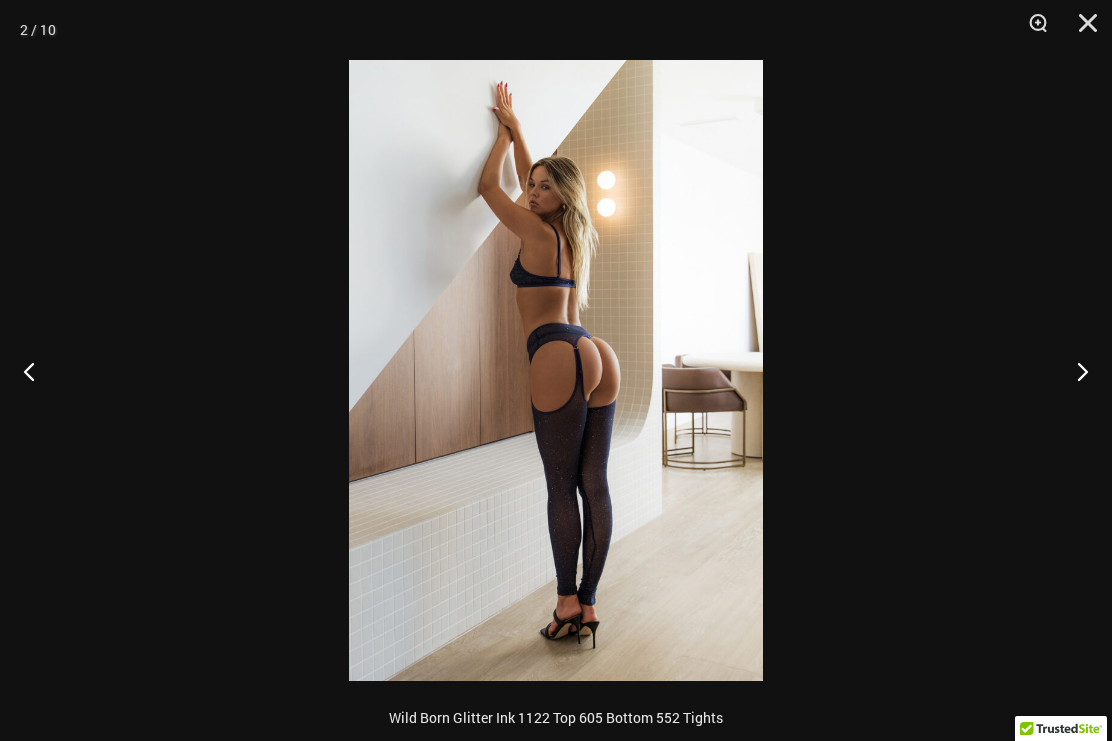 click at bounding box center [1074, 371] 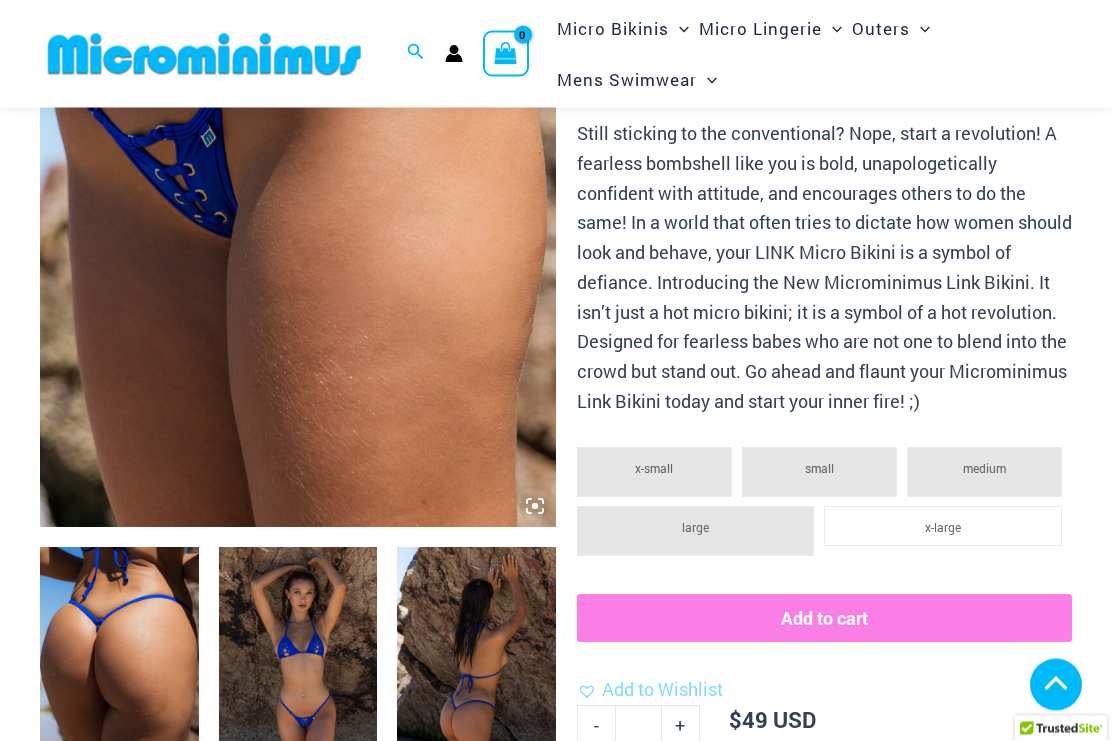 scroll, scrollTop: 380, scrollLeft: 0, axis: vertical 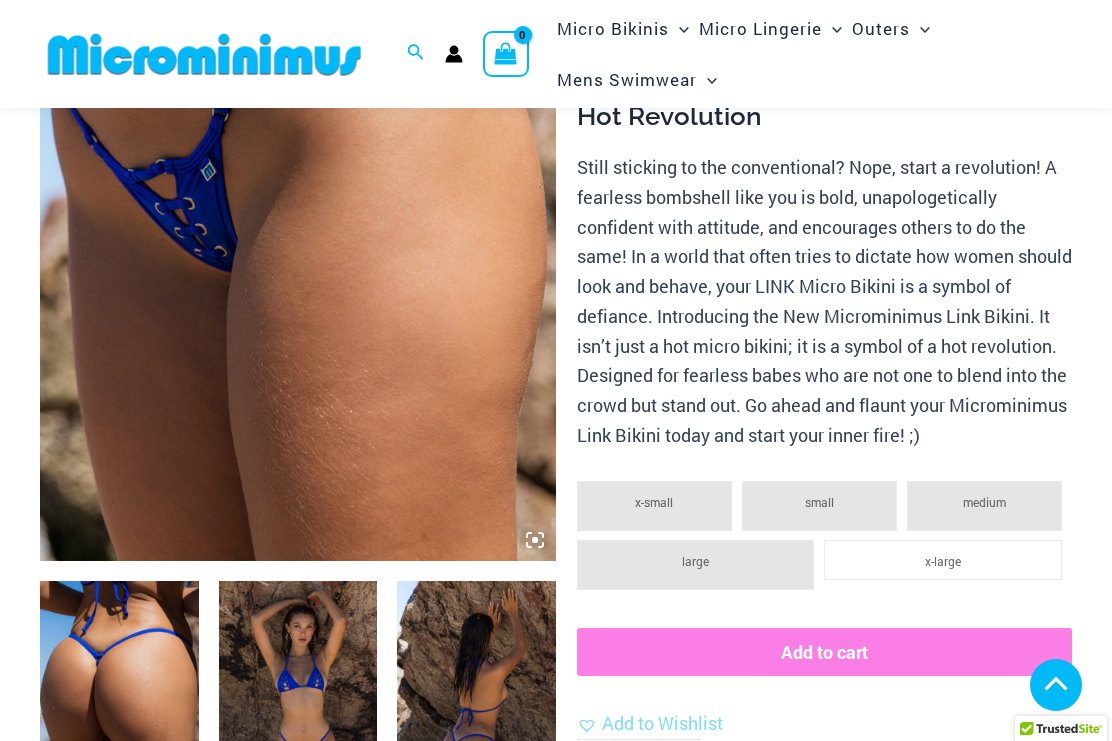 click at bounding box center (298, 174) 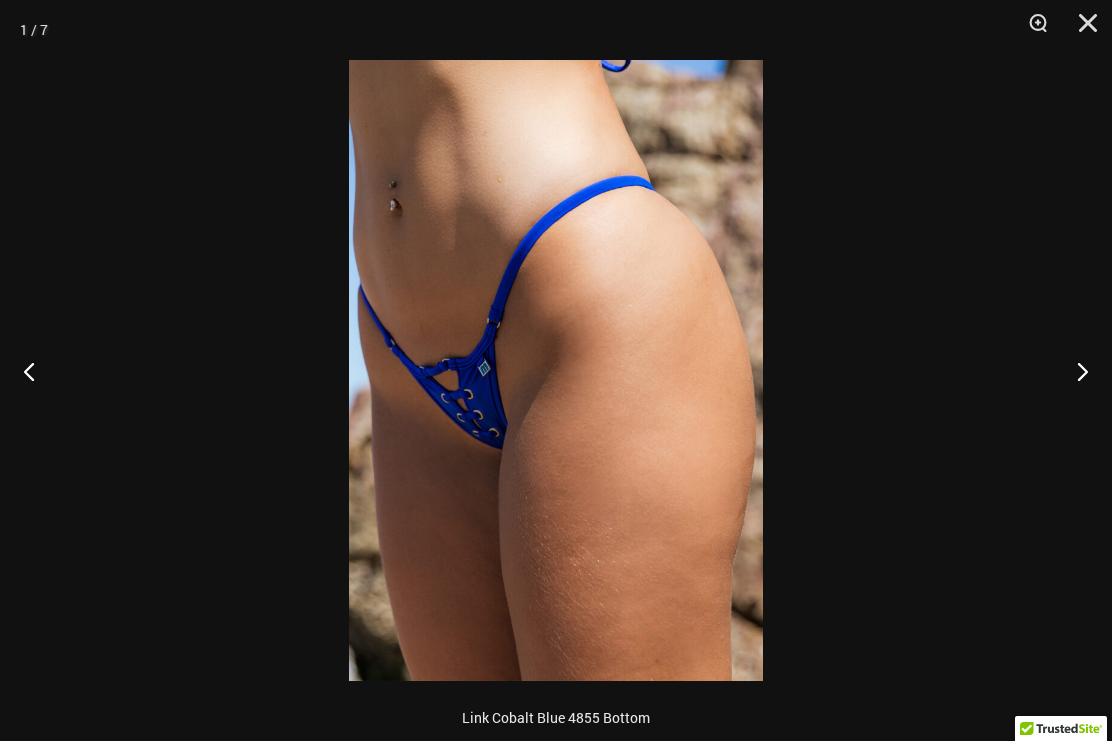 click at bounding box center (1074, 371) 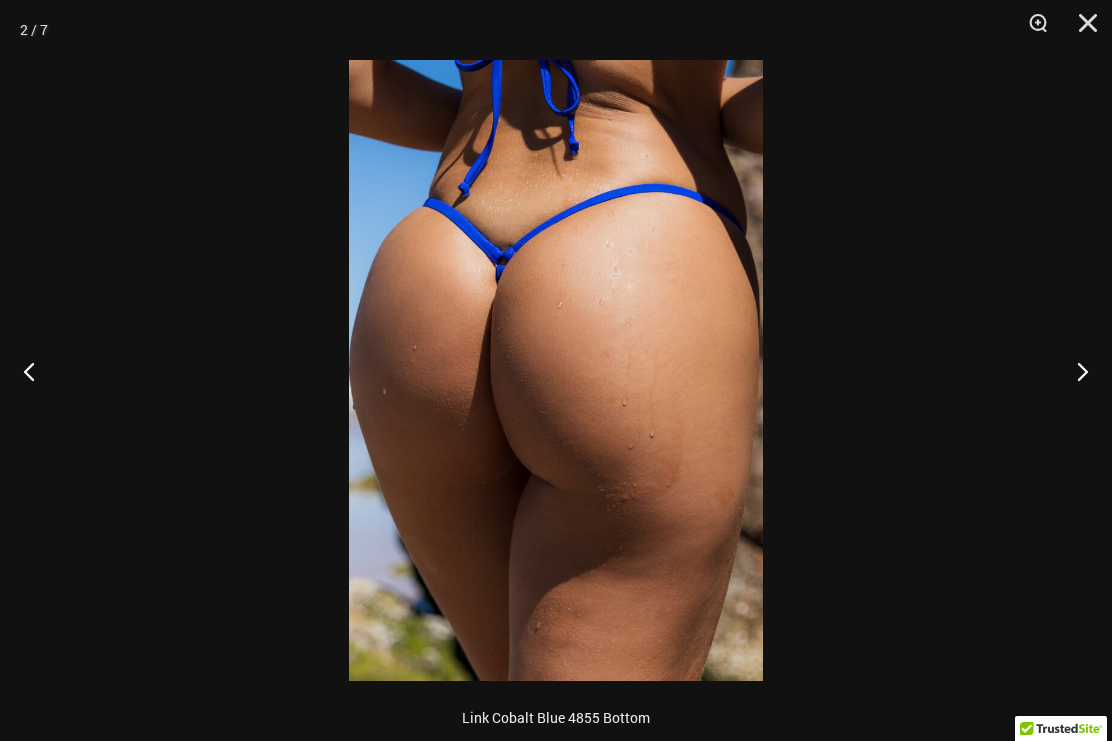 click at bounding box center (1074, 371) 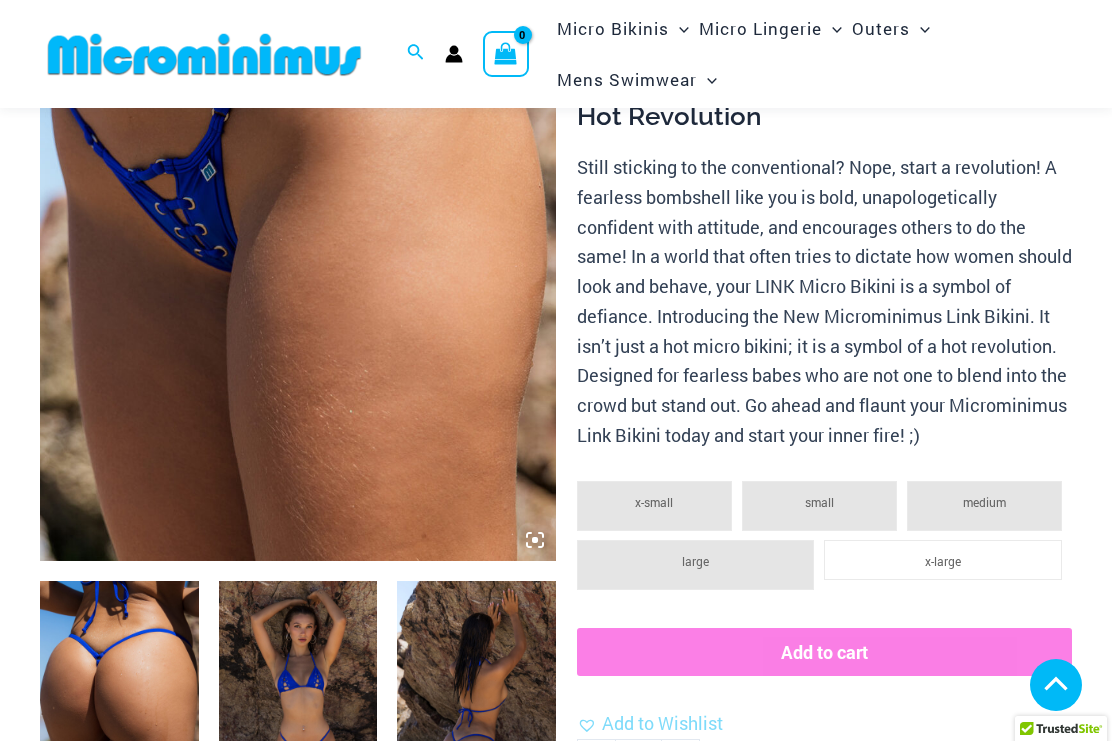 click at bounding box center [298, 174] 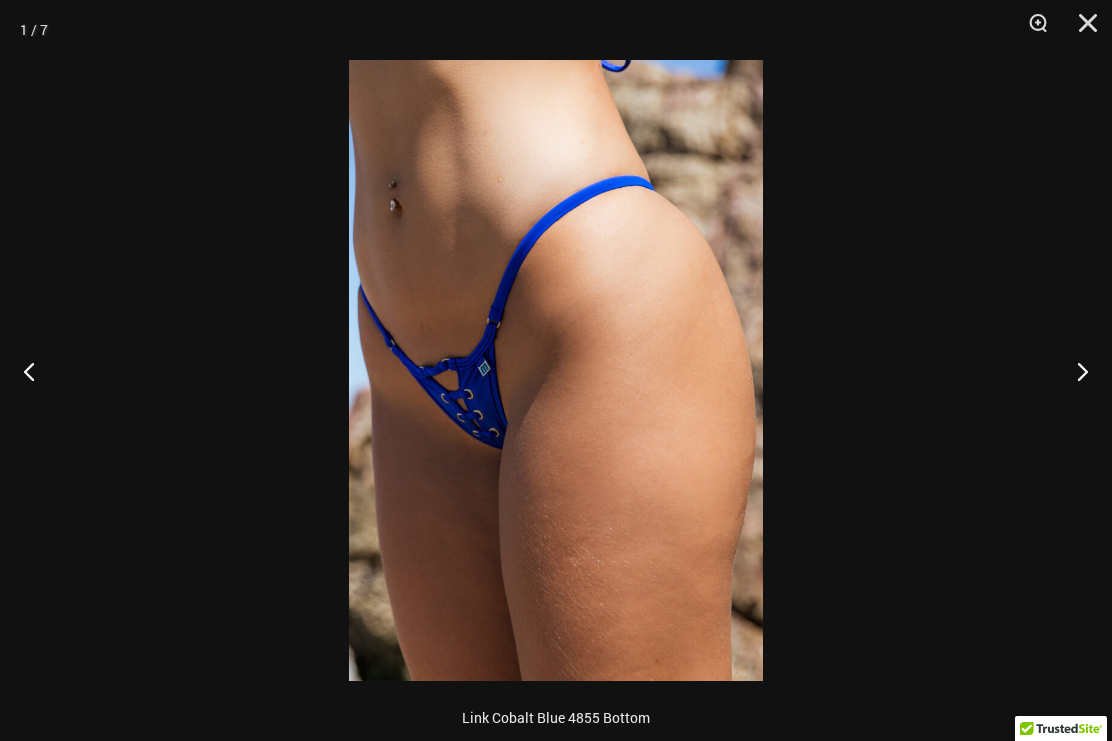 click at bounding box center (1074, 371) 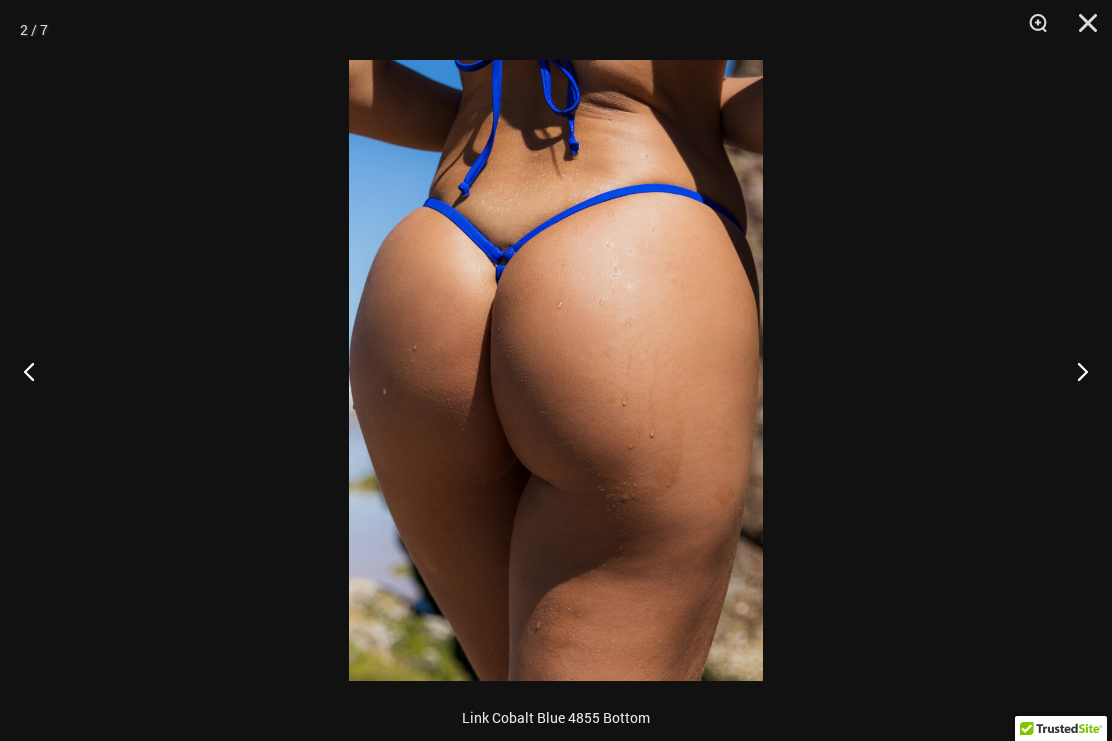 click at bounding box center (1074, 371) 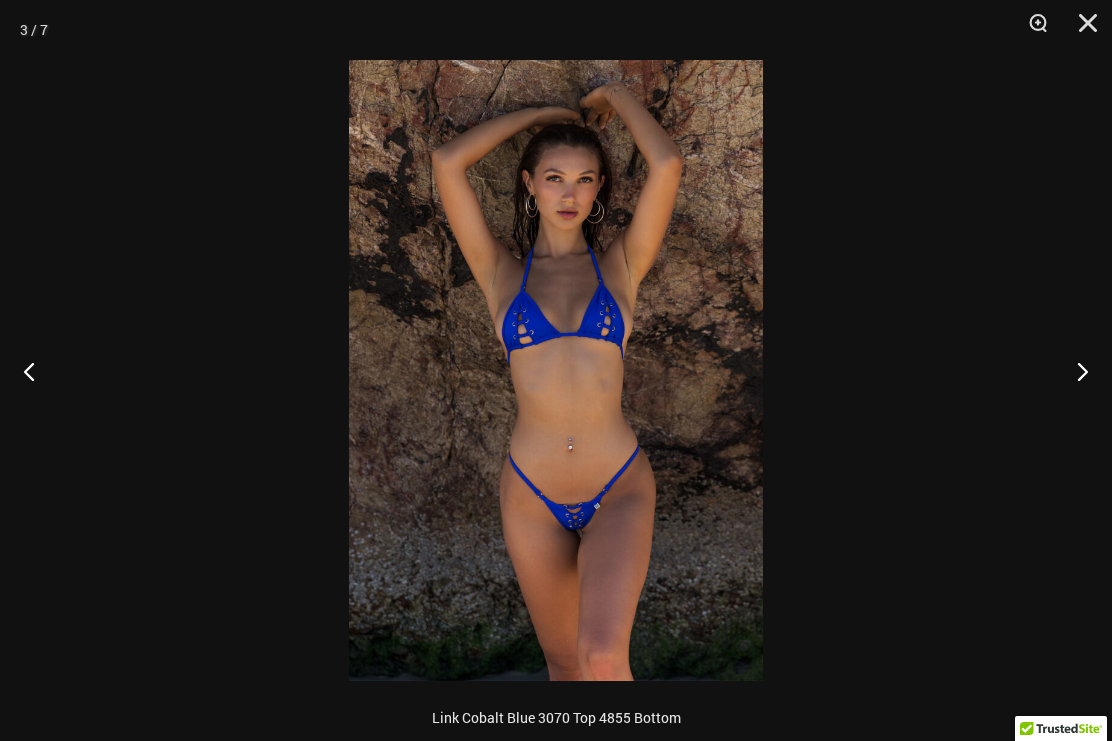 click at bounding box center [1074, 371] 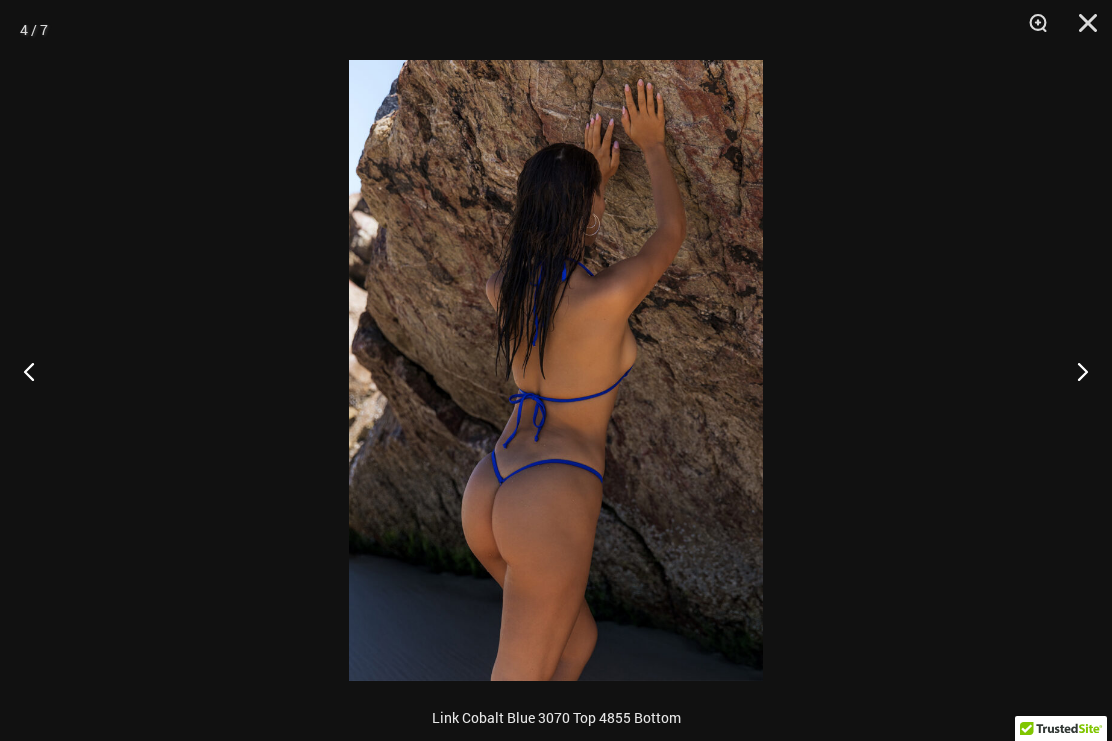 click at bounding box center (1074, 371) 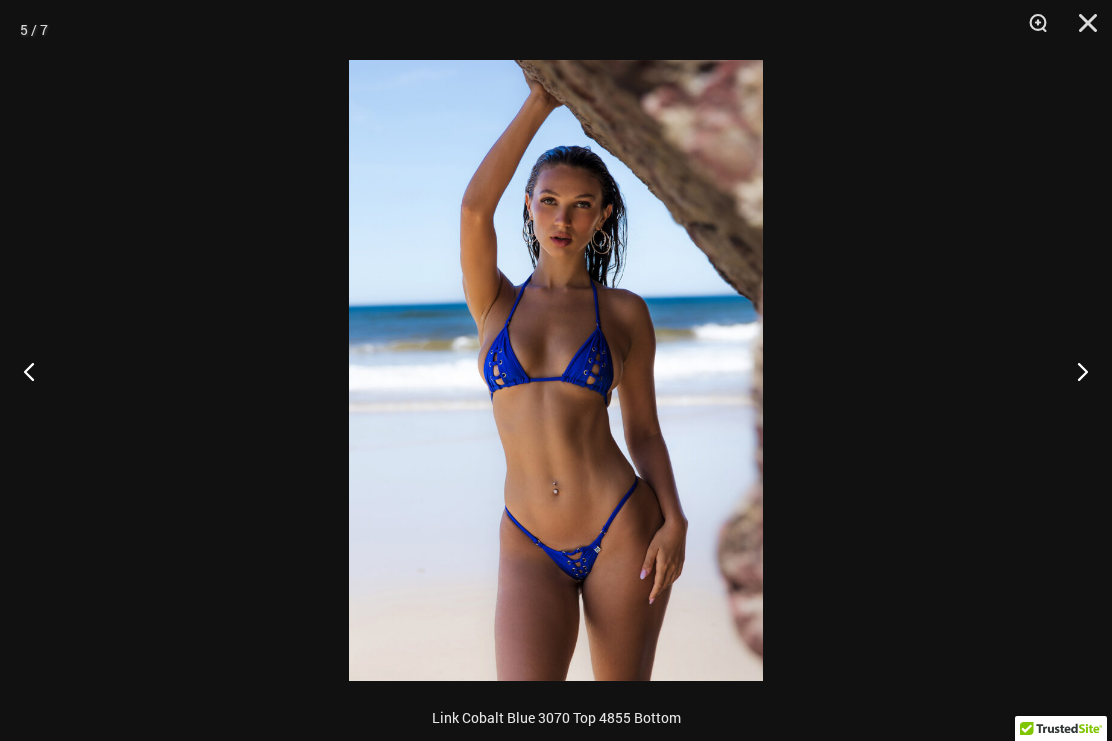 click at bounding box center [1074, 371] 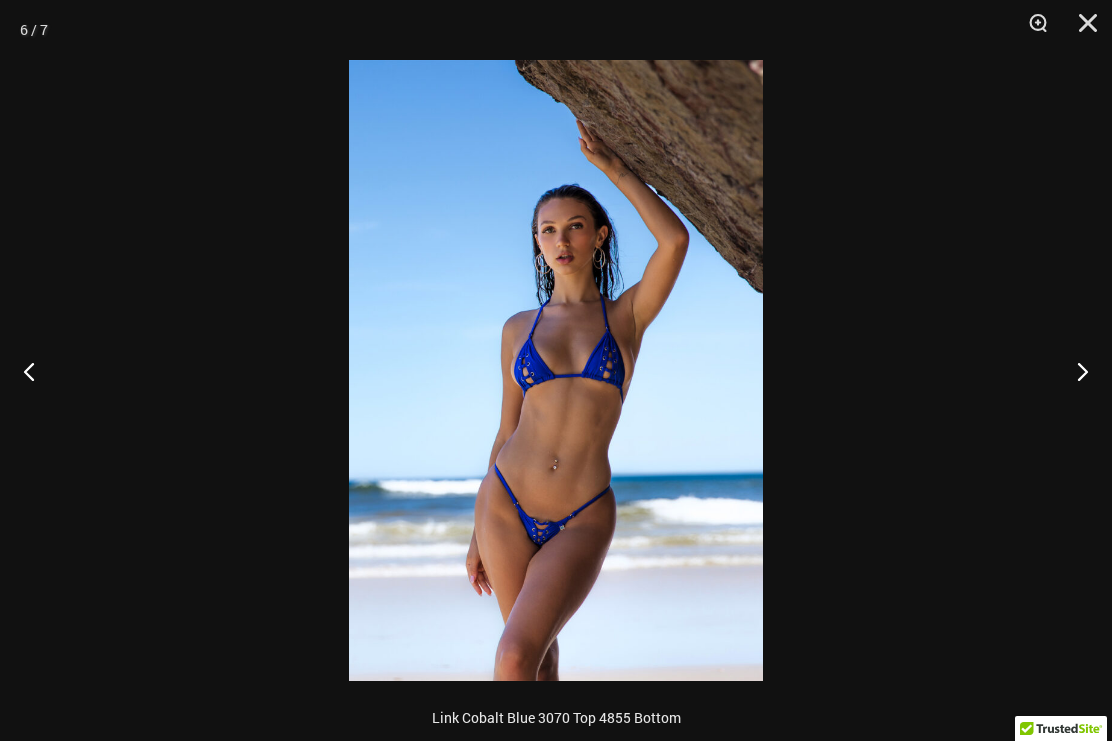click at bounding box center [1074, 371] 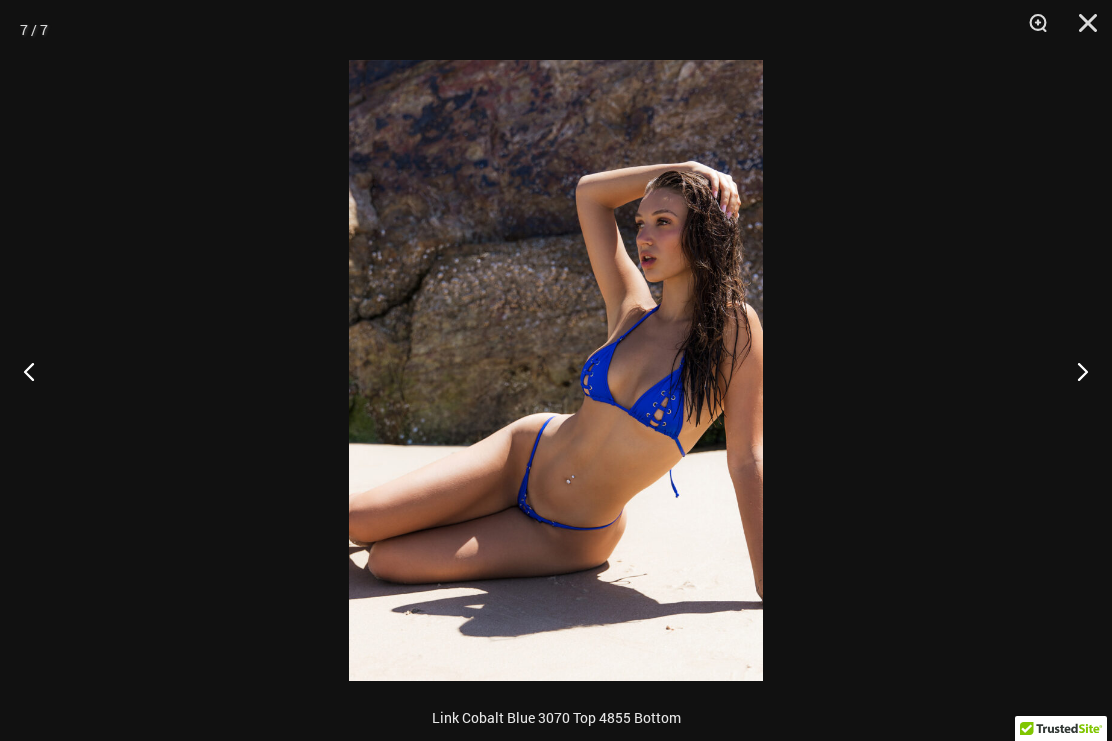 click at bounding box center (1074, 371) 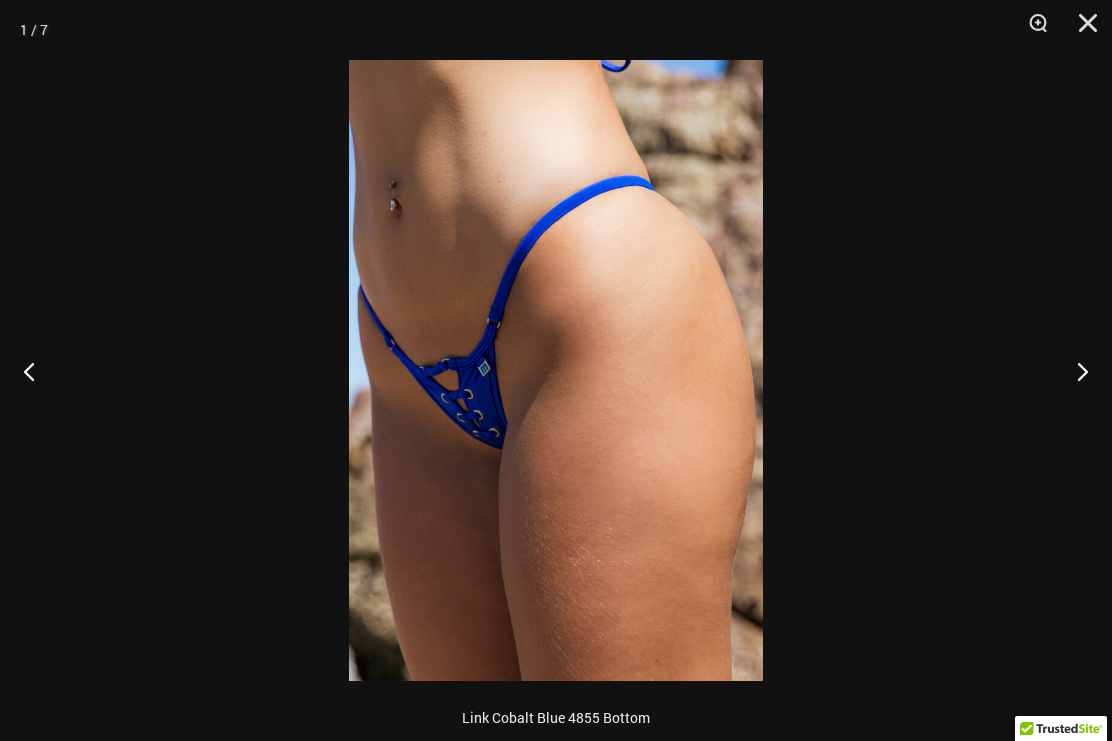 click at bounding box center [1074, 371] 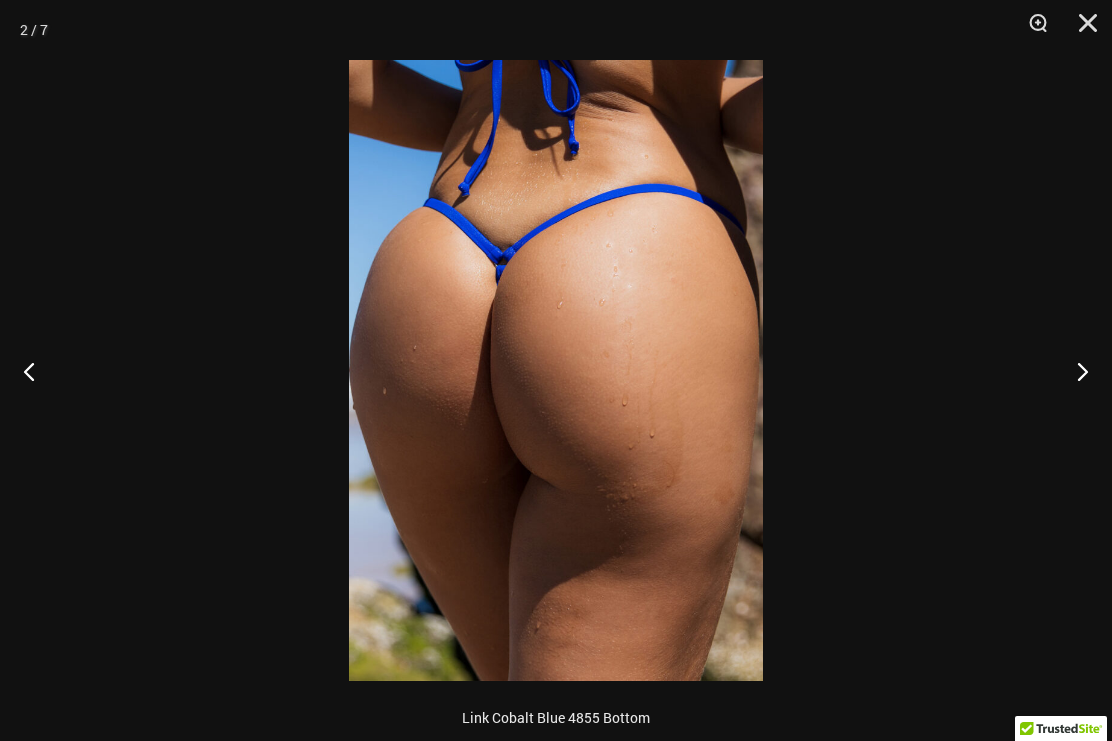 click at bounding box center [1074, 371] 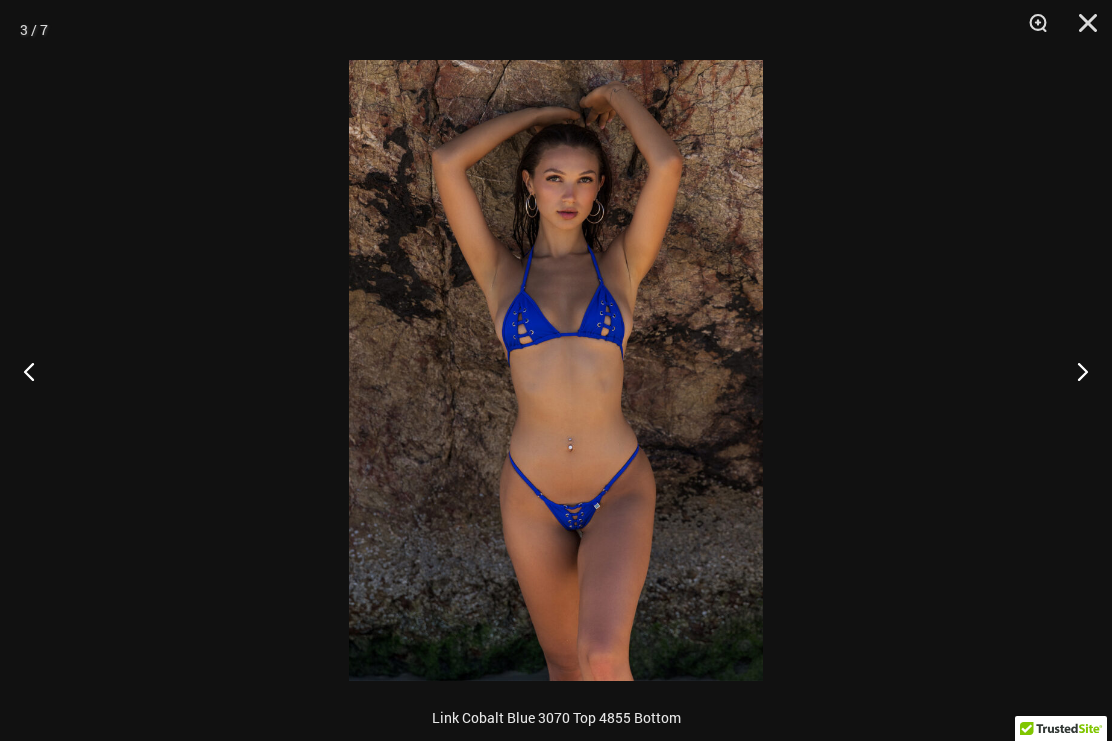 click at bounding box center (1074, 371) 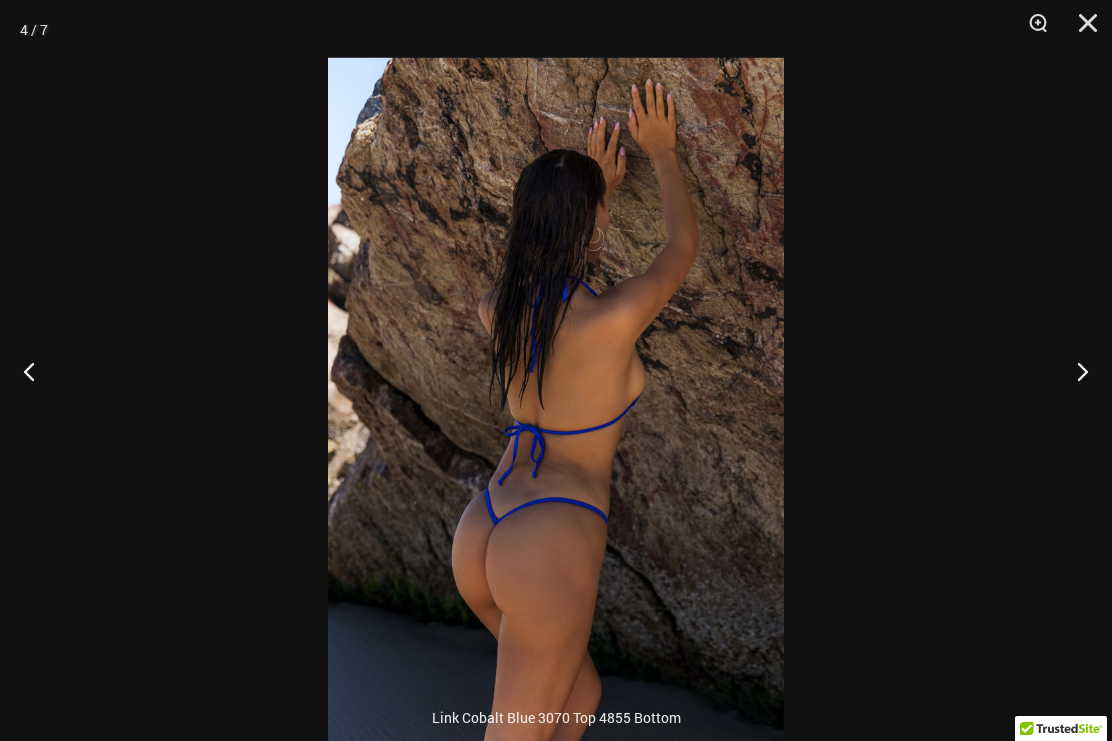 click at bounding box center (1074, 371) 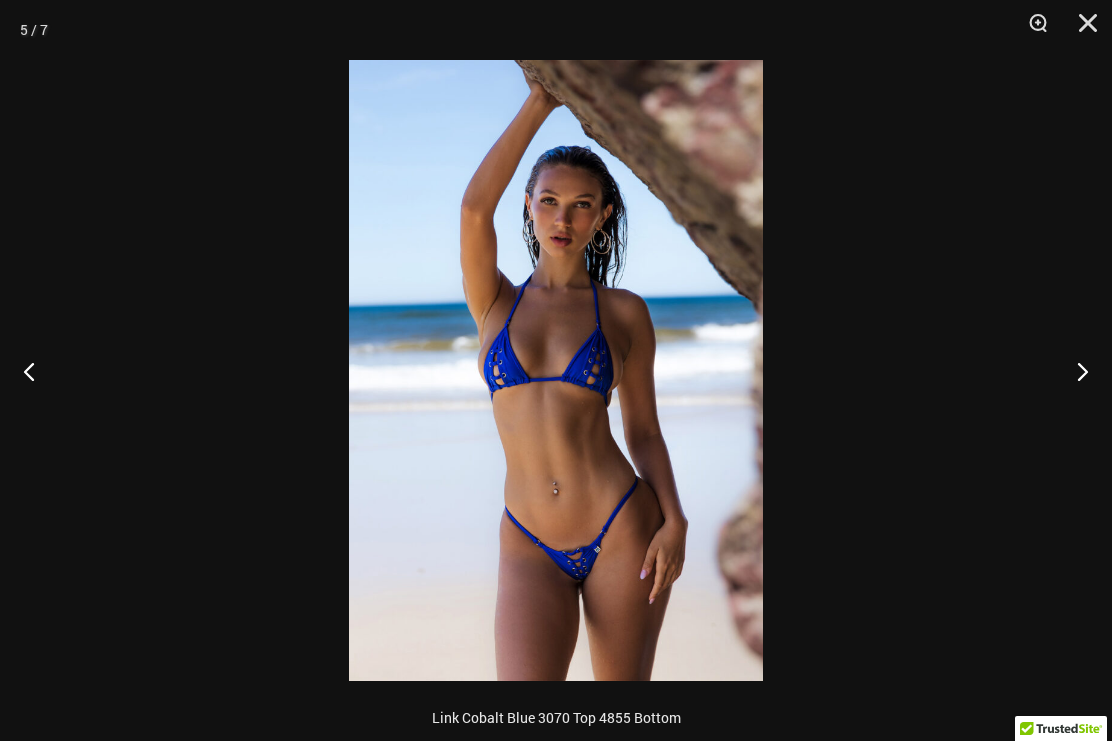 click at bounding box center [1074, 371] 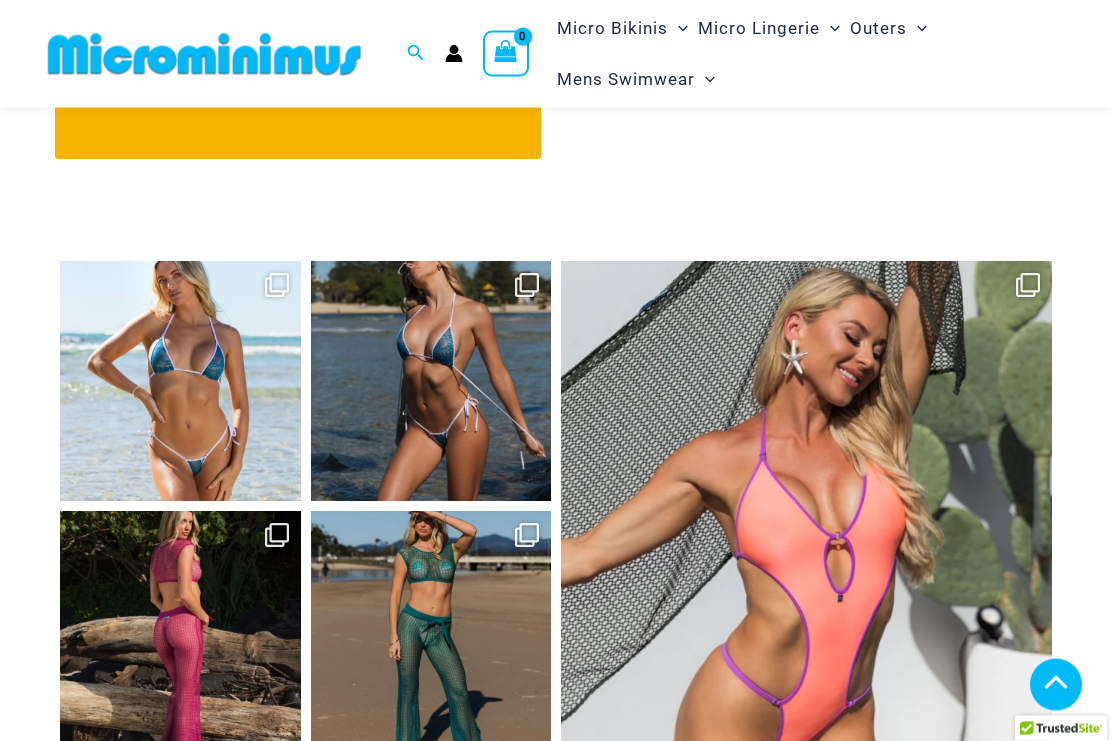scroll, scrollTop: 7834, scrollLeft: 0, axis: vertical 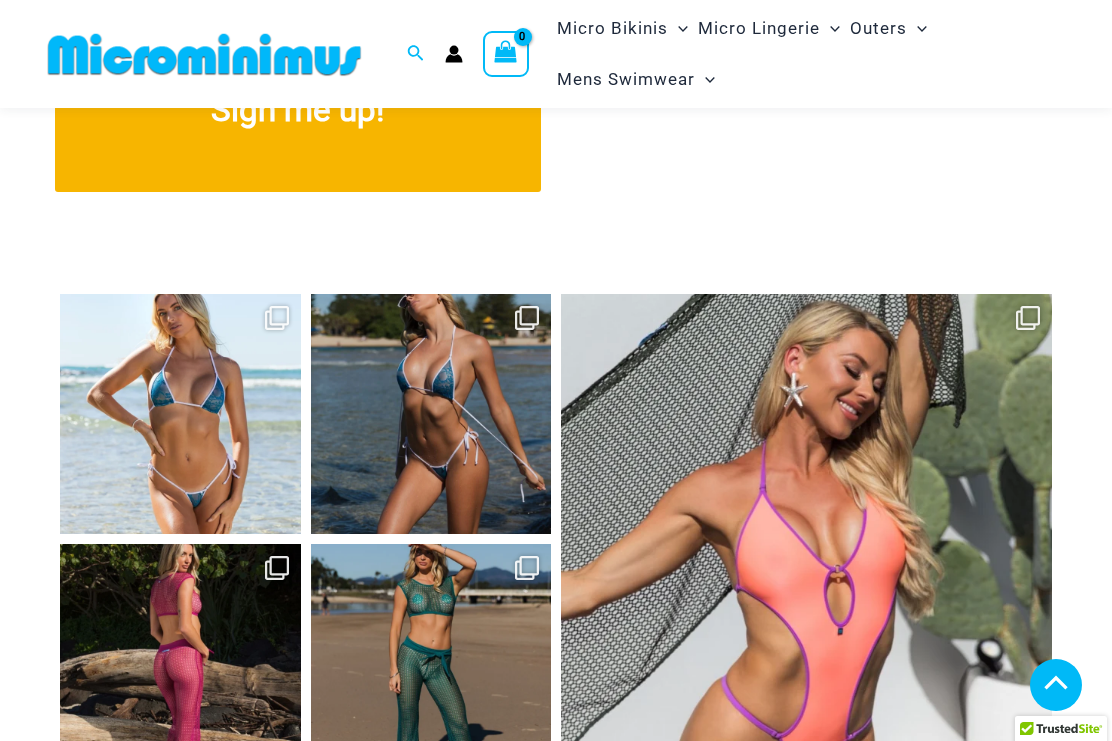 click on "Open" at bounding box center [806, 539] 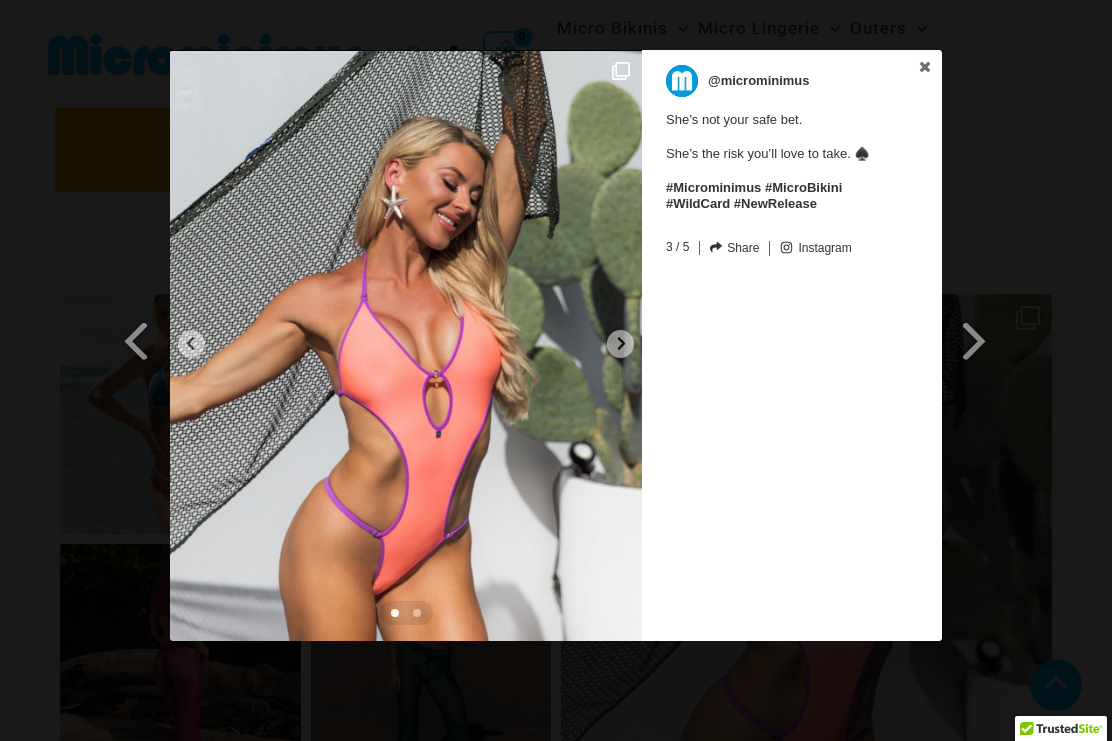 click at bounding box center (975, 340) 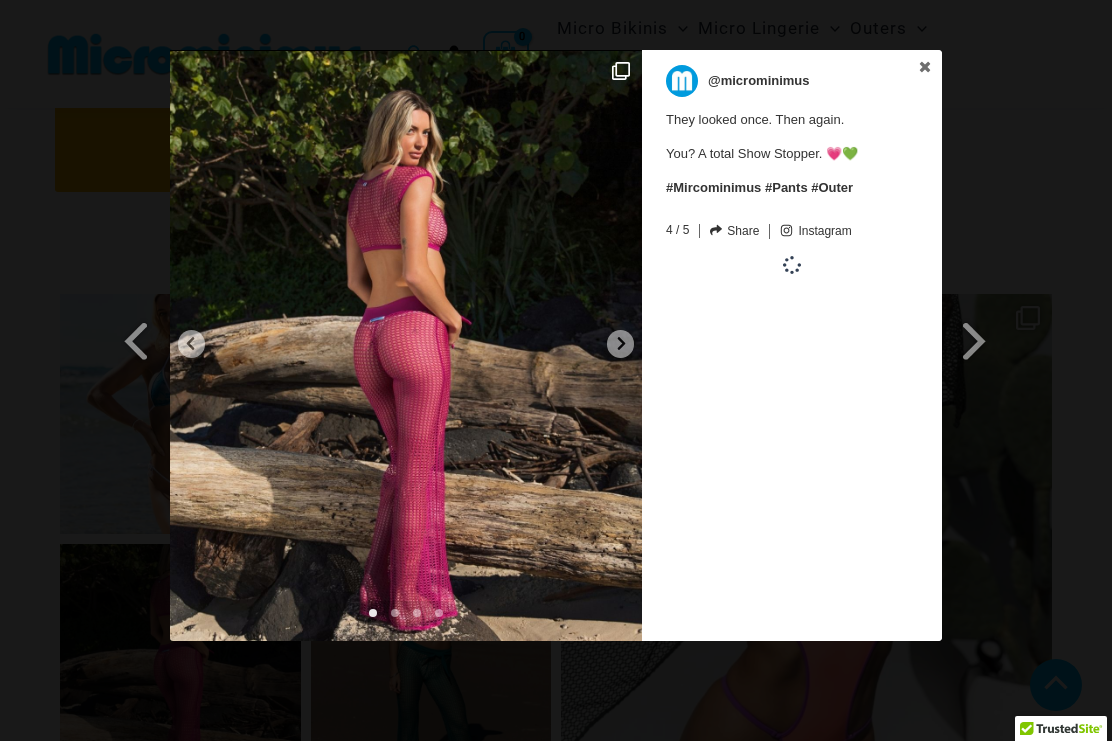 click at bounding box center (975, 340) 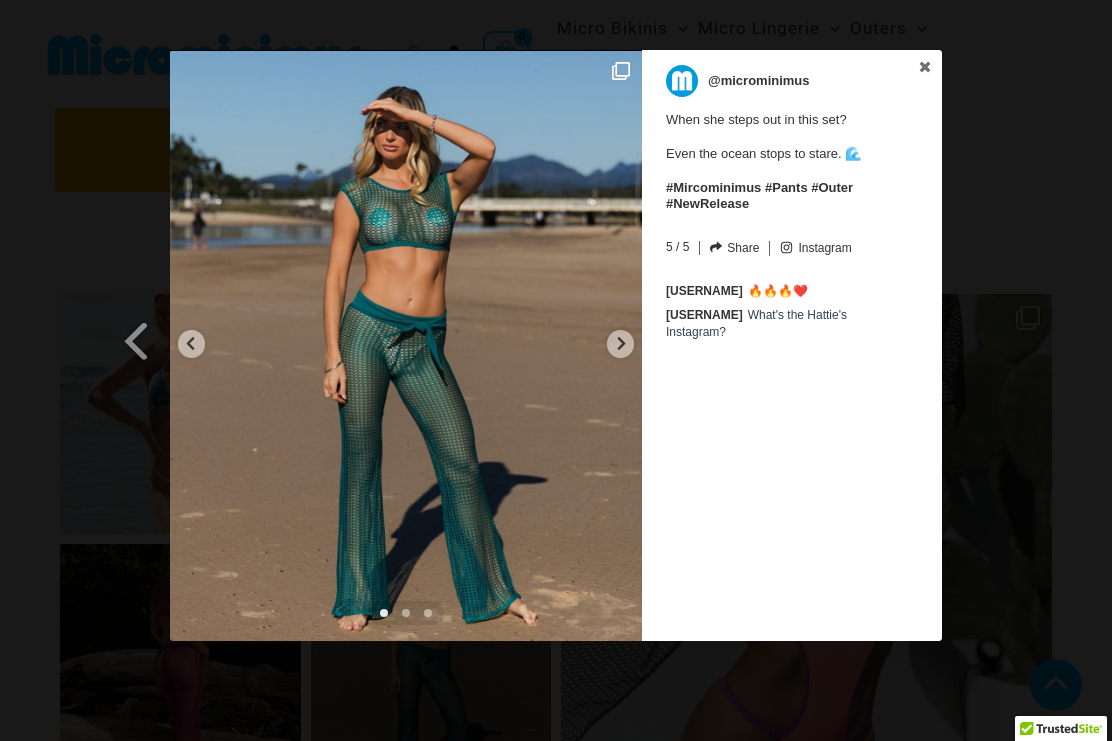 click on "Previous Slide Next Slide @microminimus   When she steps out in this set?
Even the ocean stops to stare. 🌊
#Mircominimus   #Pants   #Outer   #NewRelease 5 / 5 Share Facebook Twitter Linkedin Pinterest Email Instagram Hide photo (admin) Add ID to the  Hide Specific Photos  setting:  sbi_18053040596418006 roninvladimirronin 🔥🔥🔥❤️ derbyman6523 What's the Hattie's Instagram?" at bounding box center [556, 348] 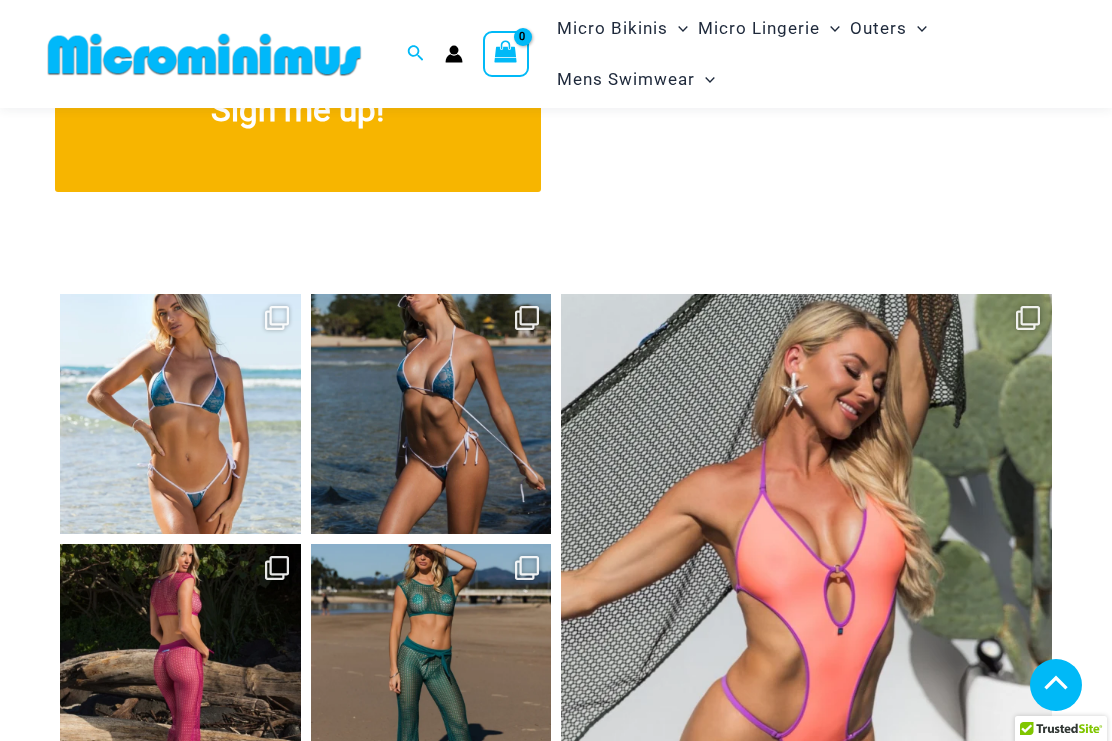 click on "Open" at bounding box center [806, 539] 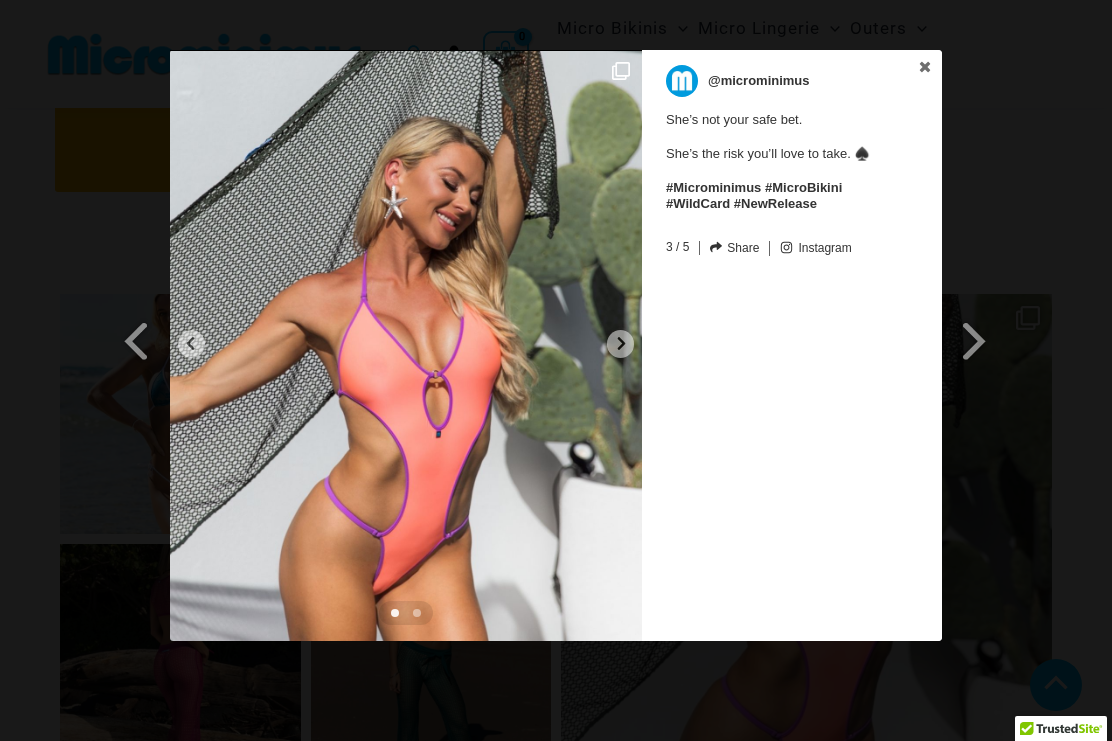 click 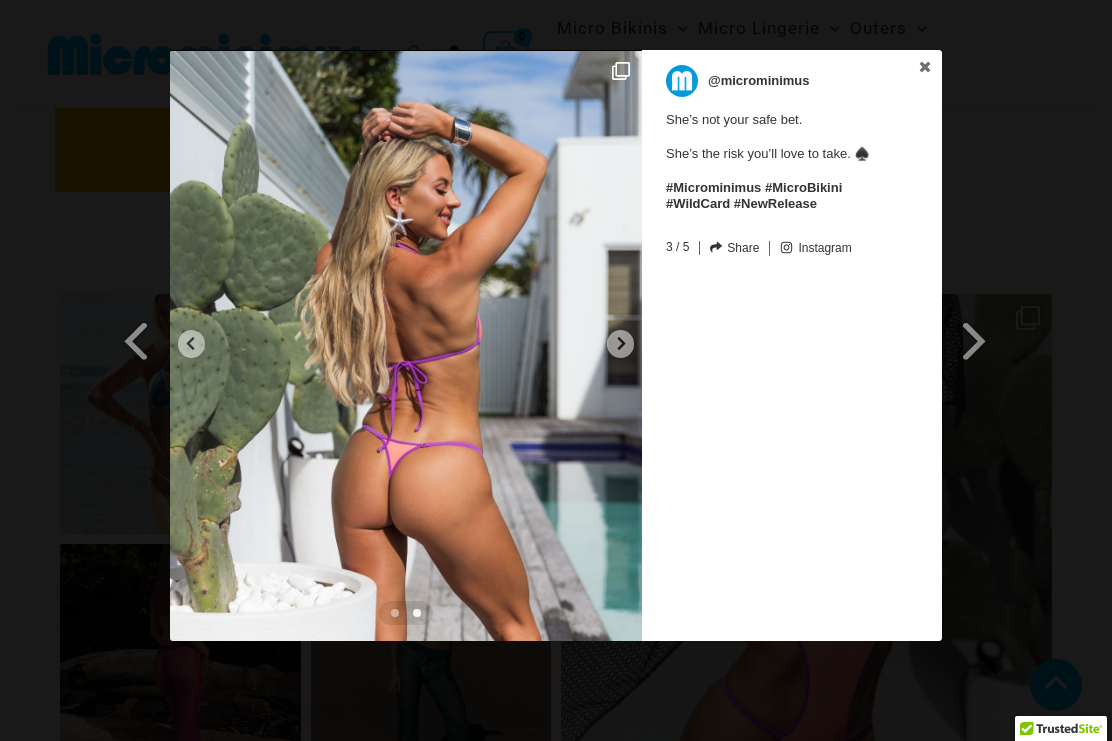 click at bounding box center [620, 344] 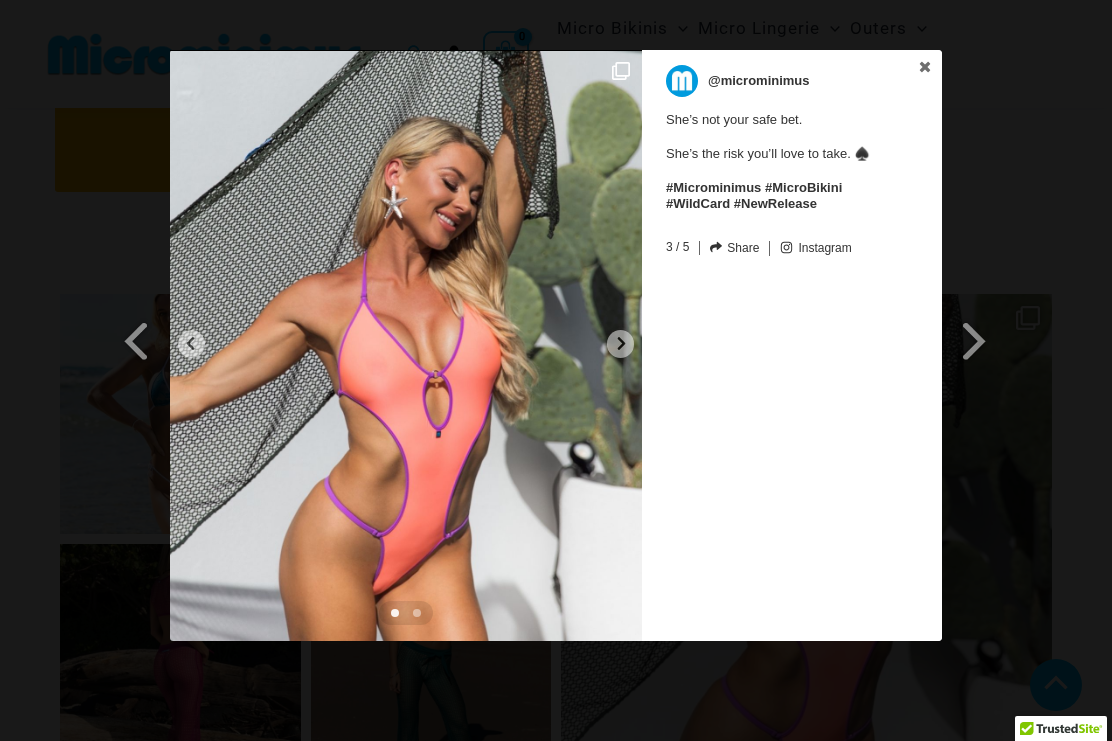 click at bounding box center (620, 344) 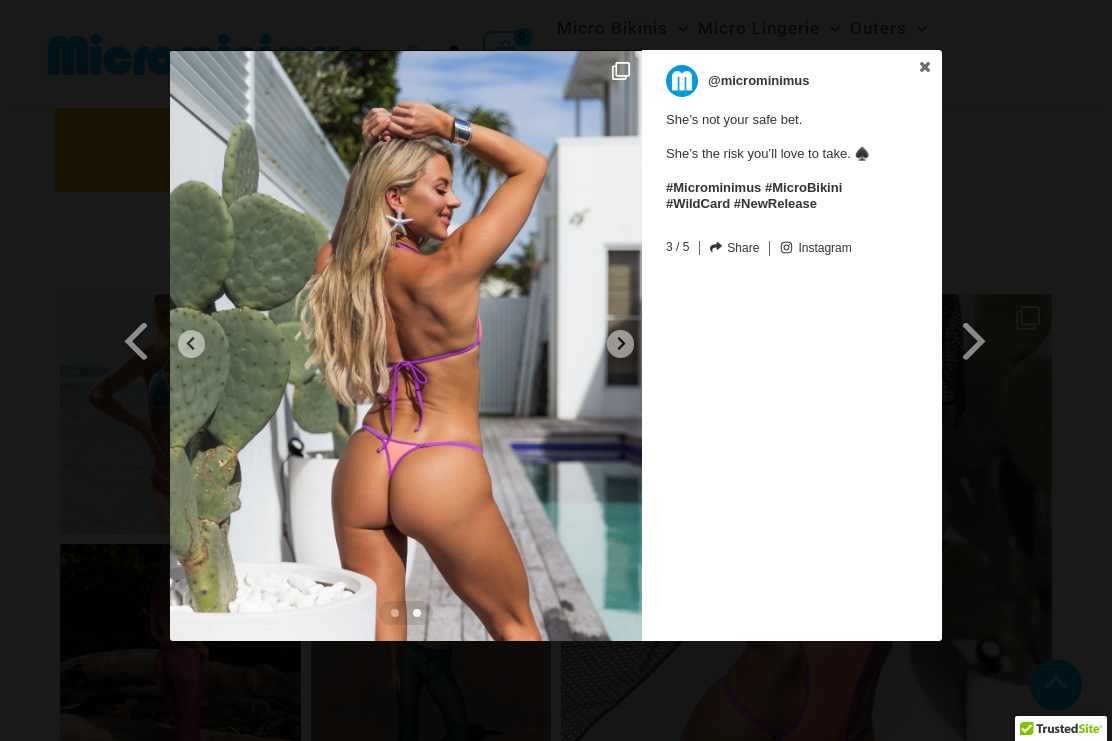 click 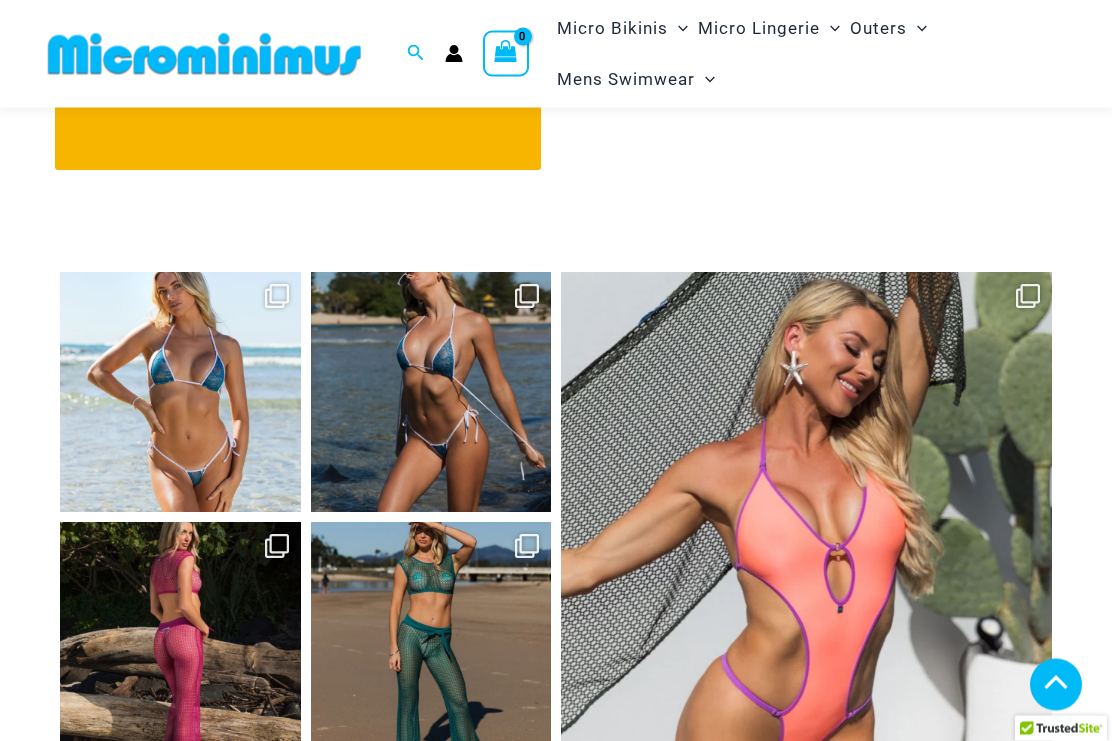scroll, scrollTop: 7856, scrollLeft: 0, axis: vertical 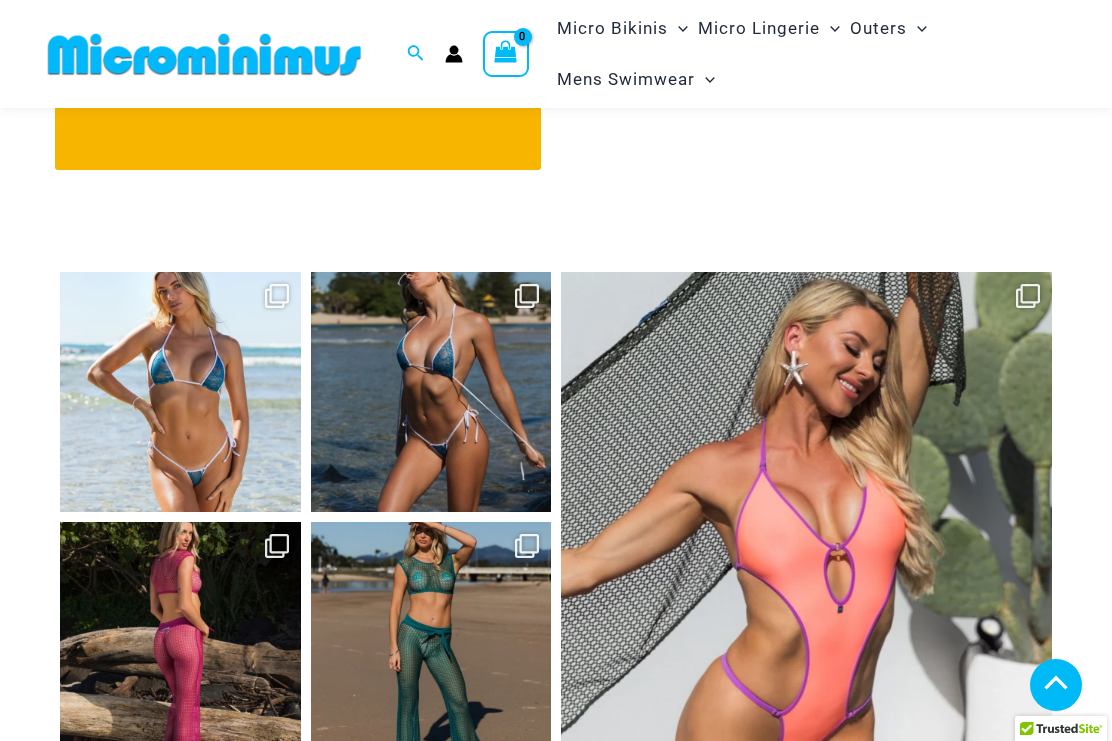 click on "Open" at bounding box center [180, 392] 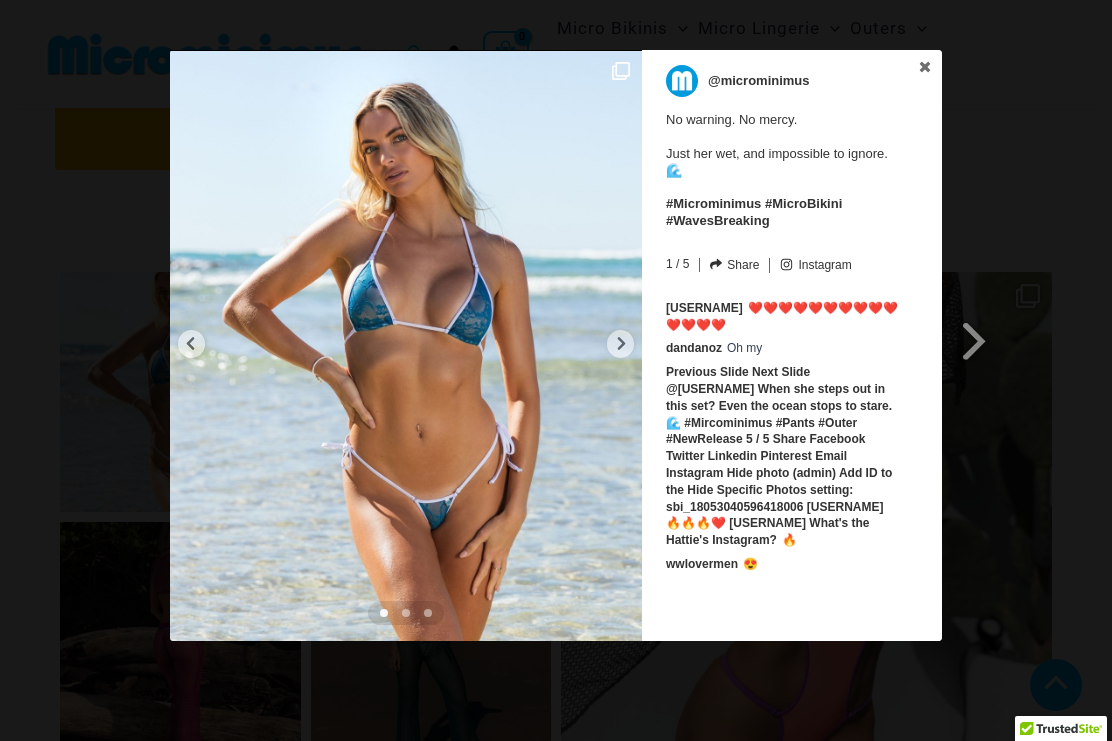 click 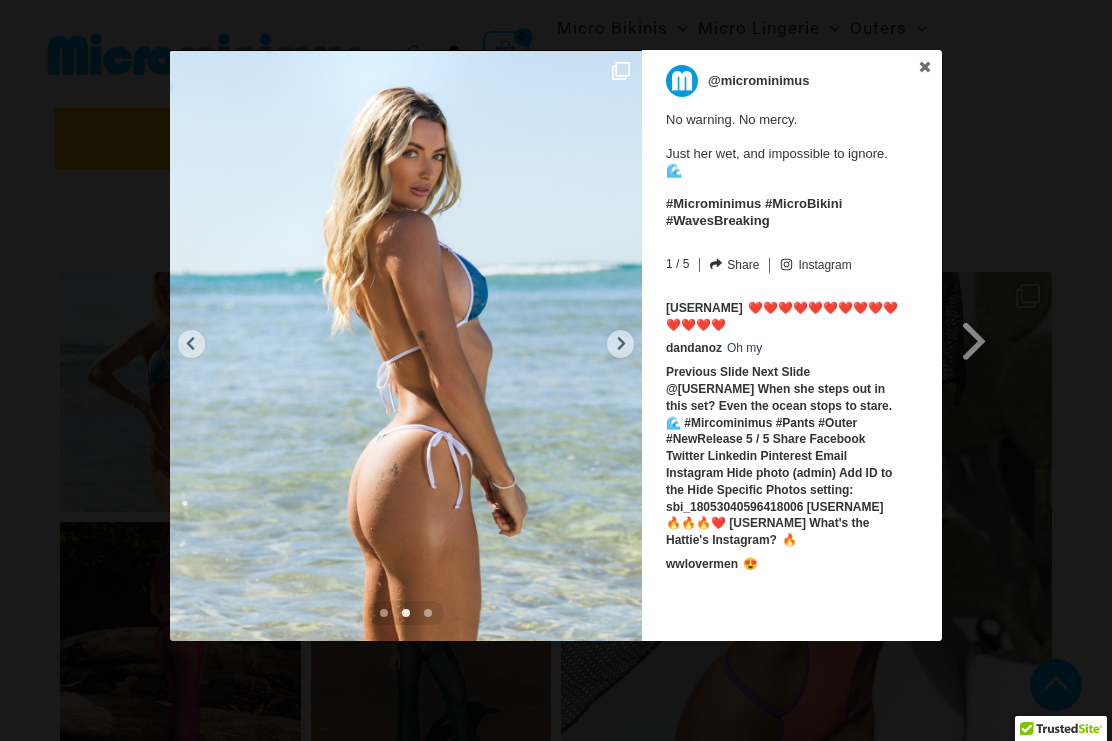 click at bounding box center (975, 340) 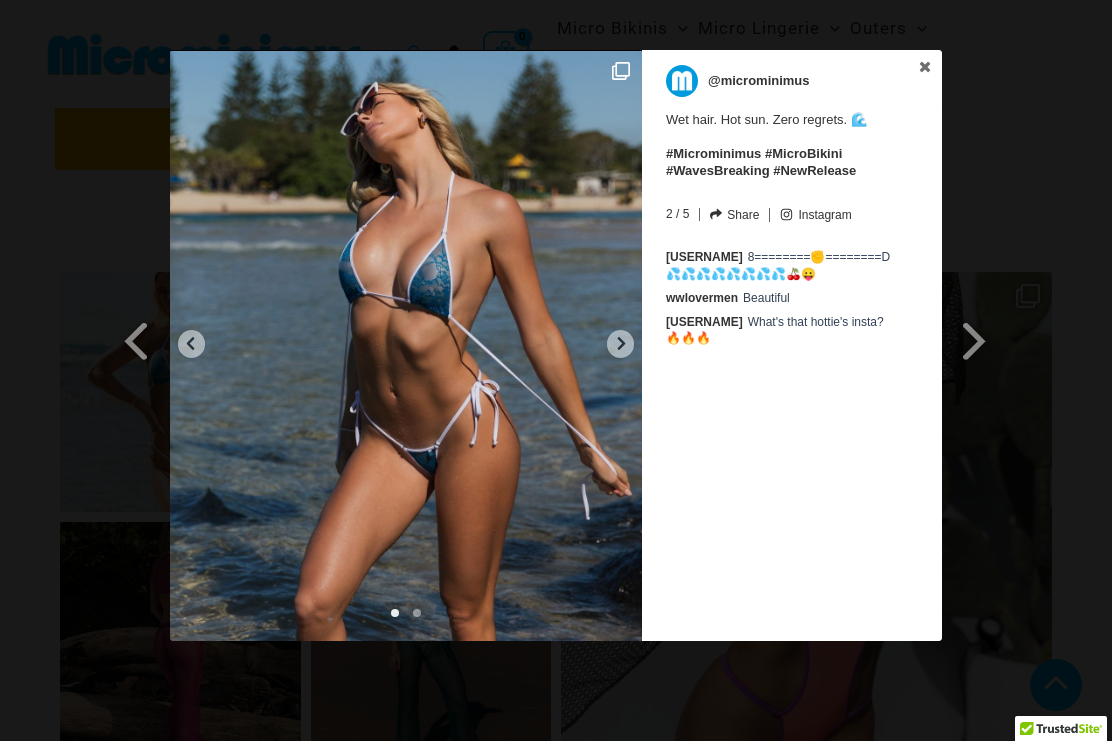 click 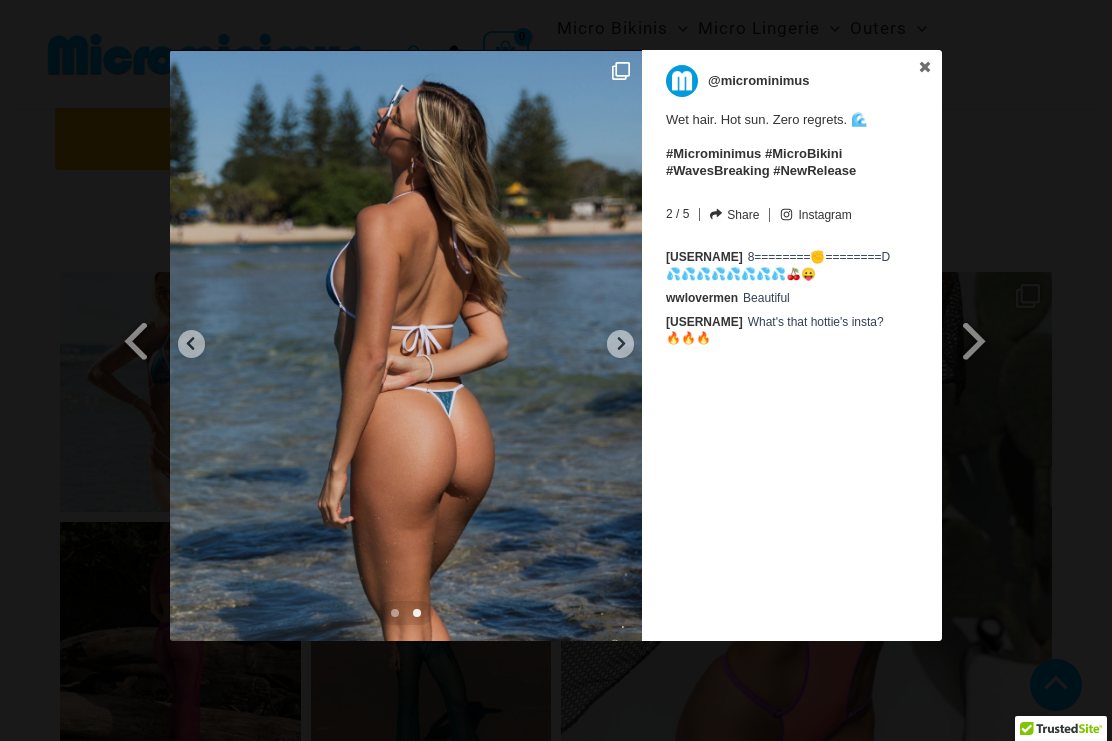 click 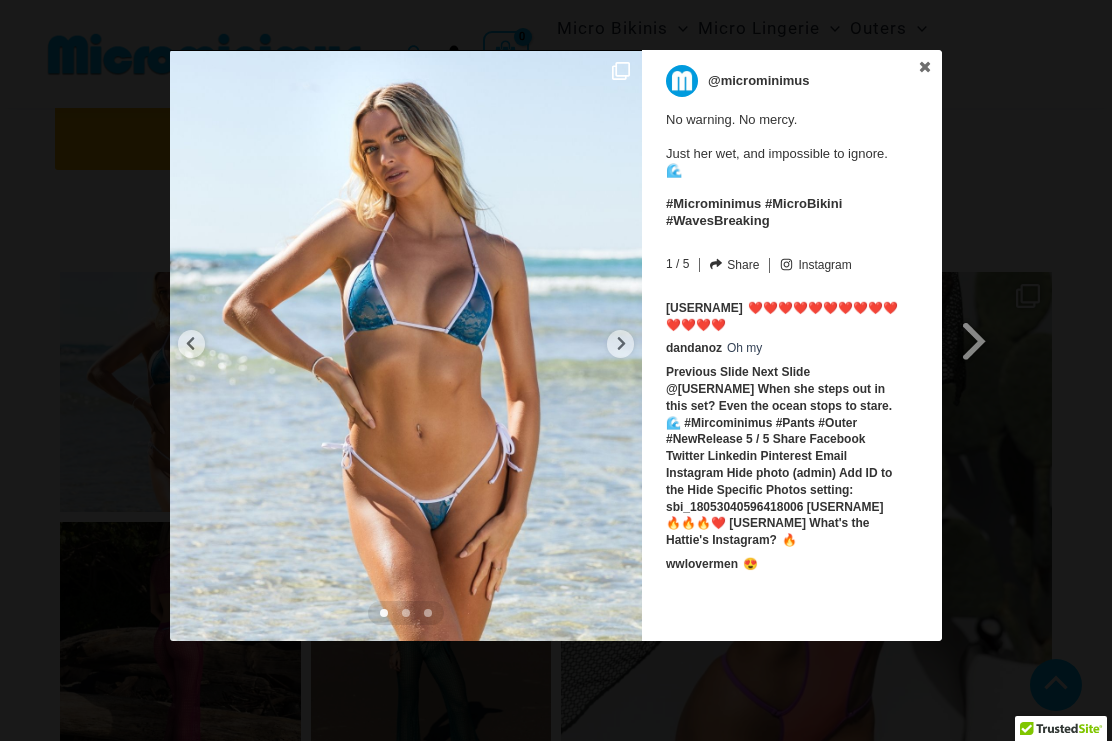 click 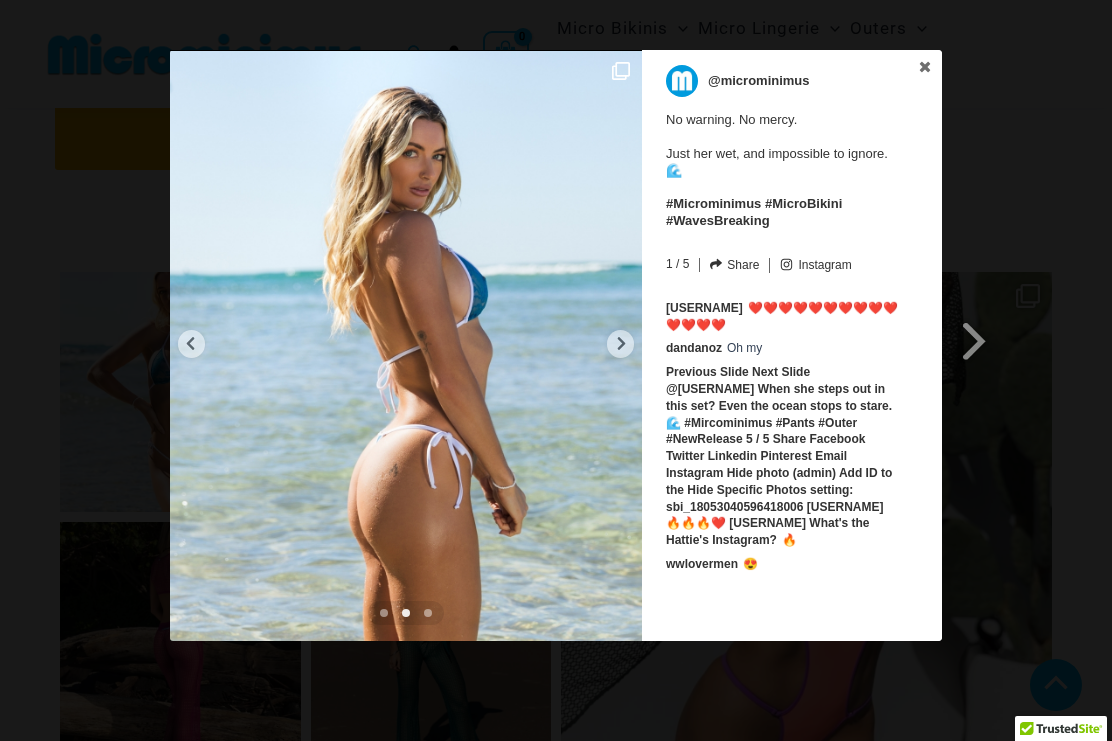 click at bounding box center [406, 345] 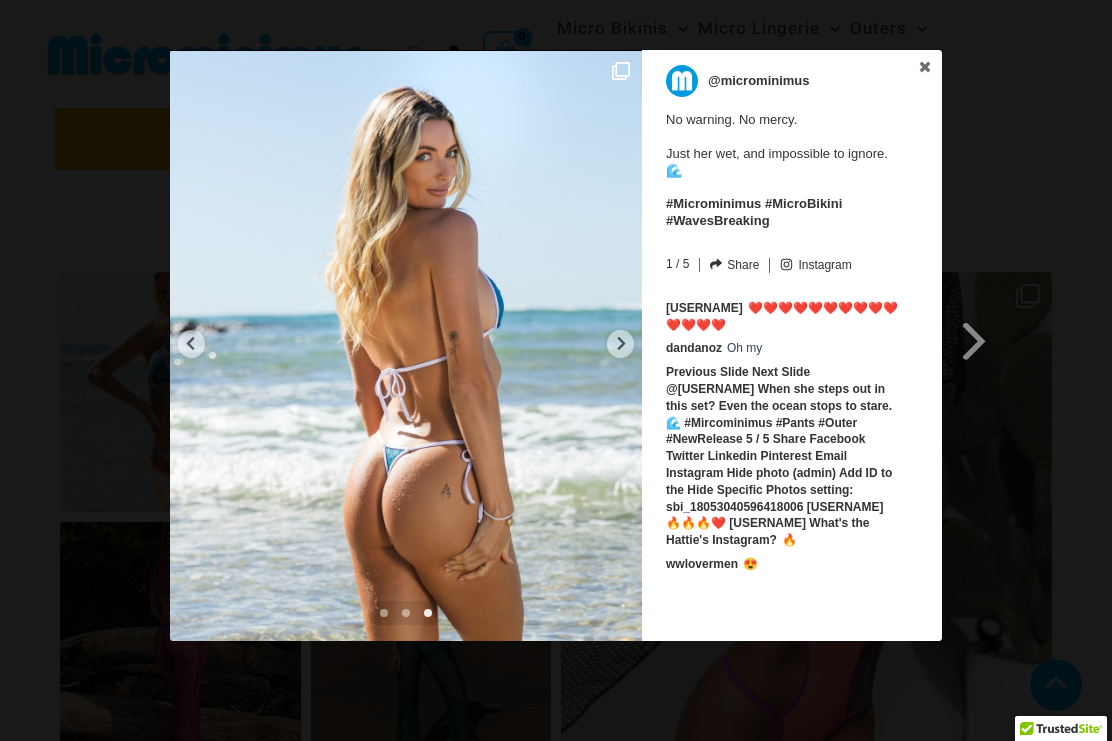 click 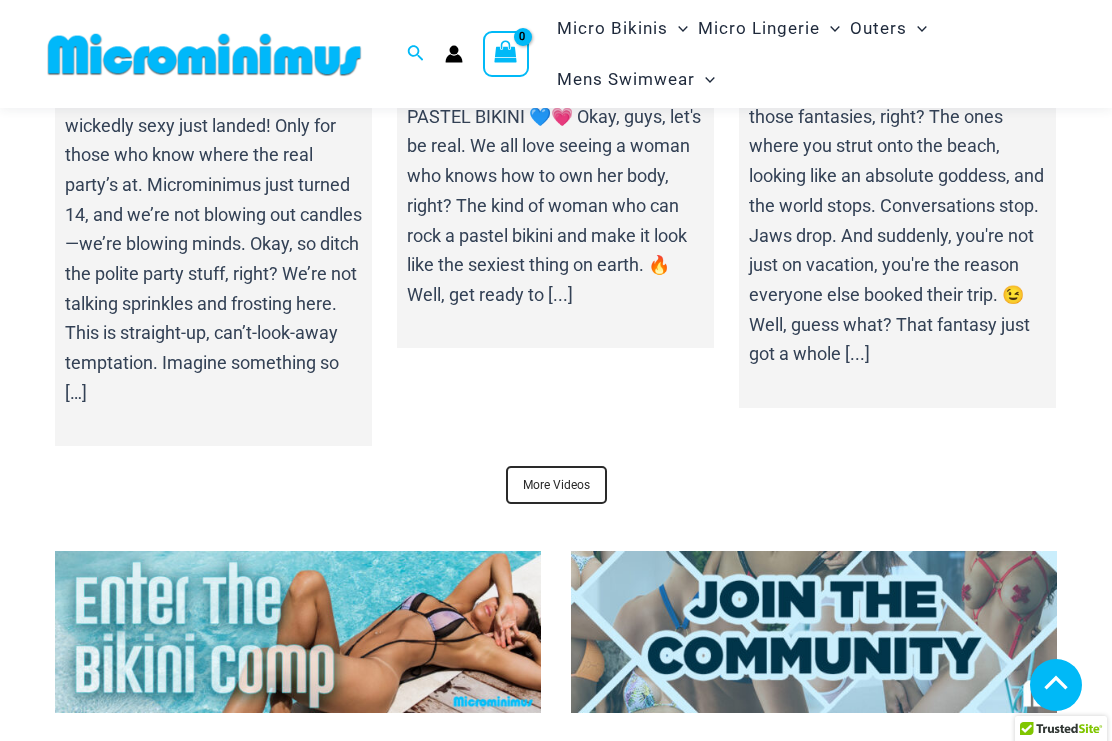 scroll, scrollTop: 6924, scrollLeft: 0, axis: vertical 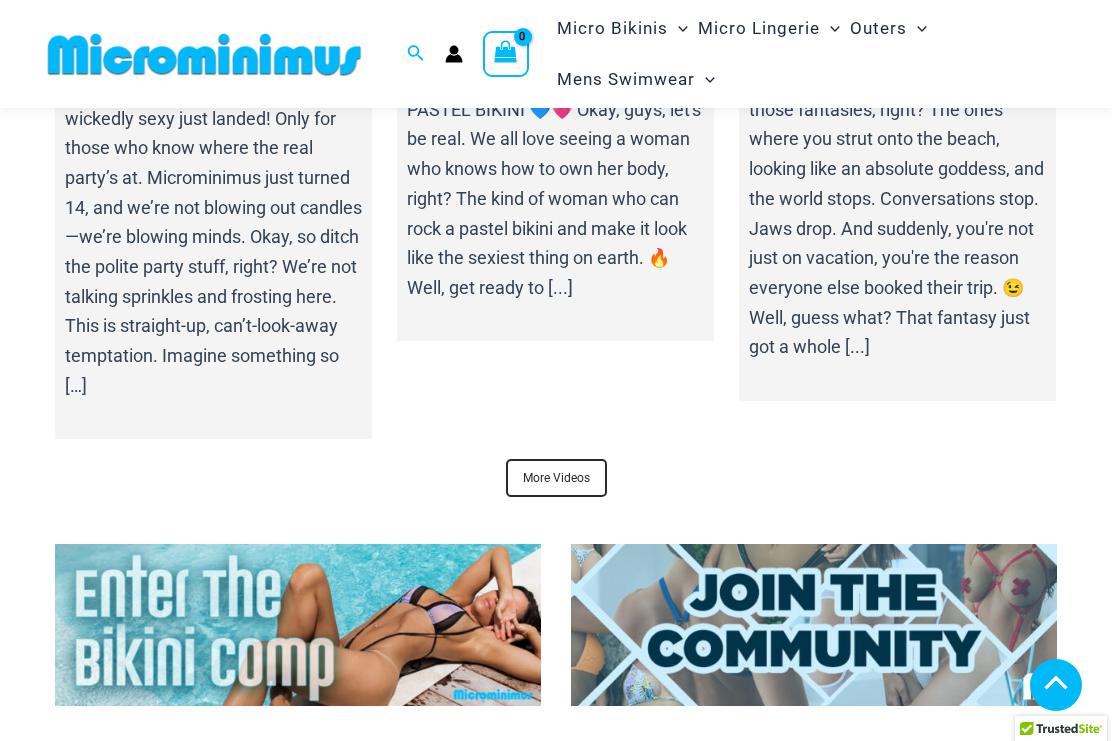 click on "More Videos" at bounding box center (556, 478) 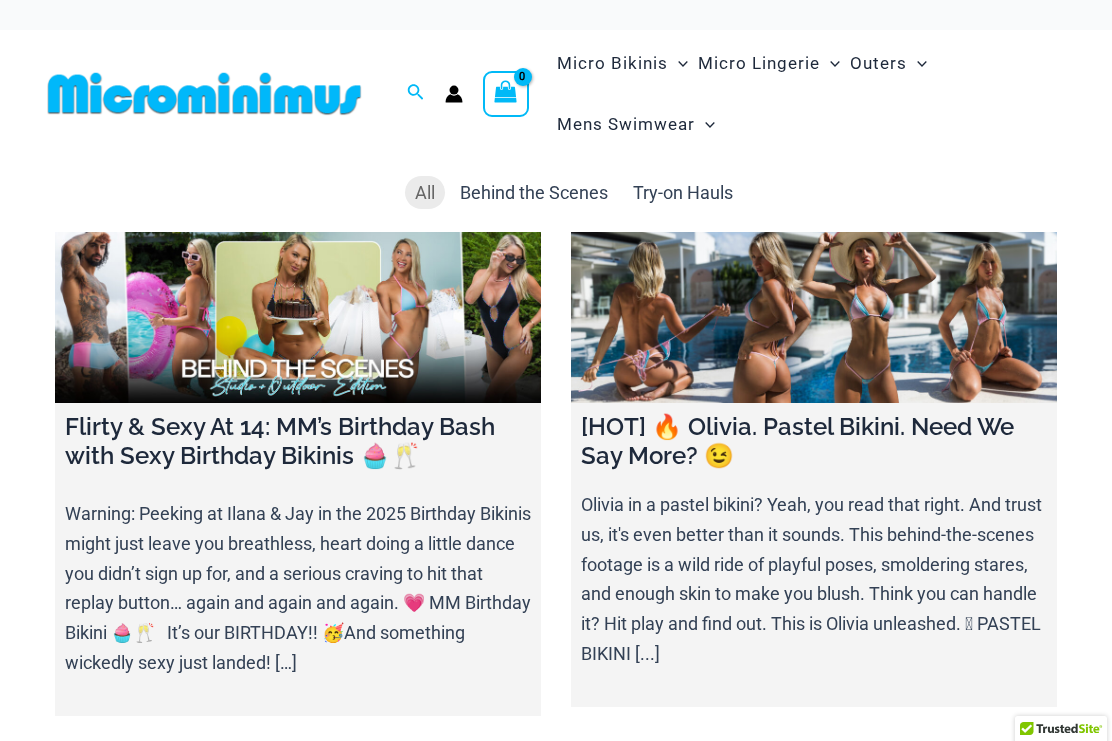 scroll, scrollTop: 0, scrollLeft: 0, axis: both 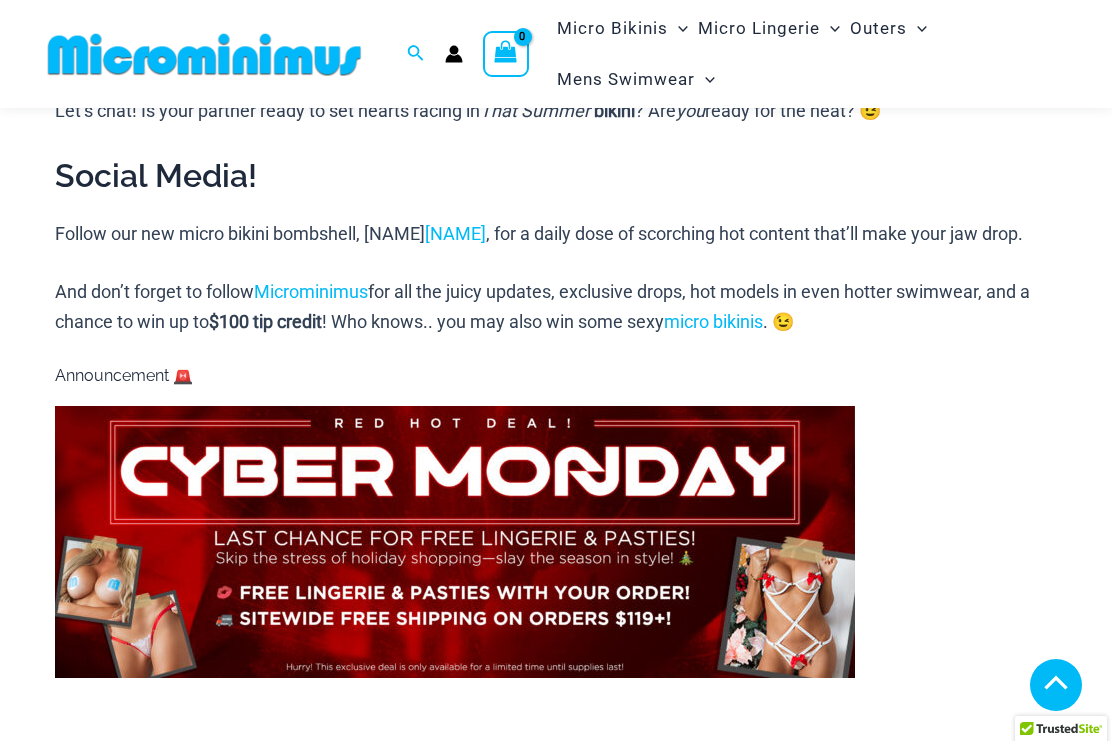 click on "[NAME]" at bounding box center (455, 233) 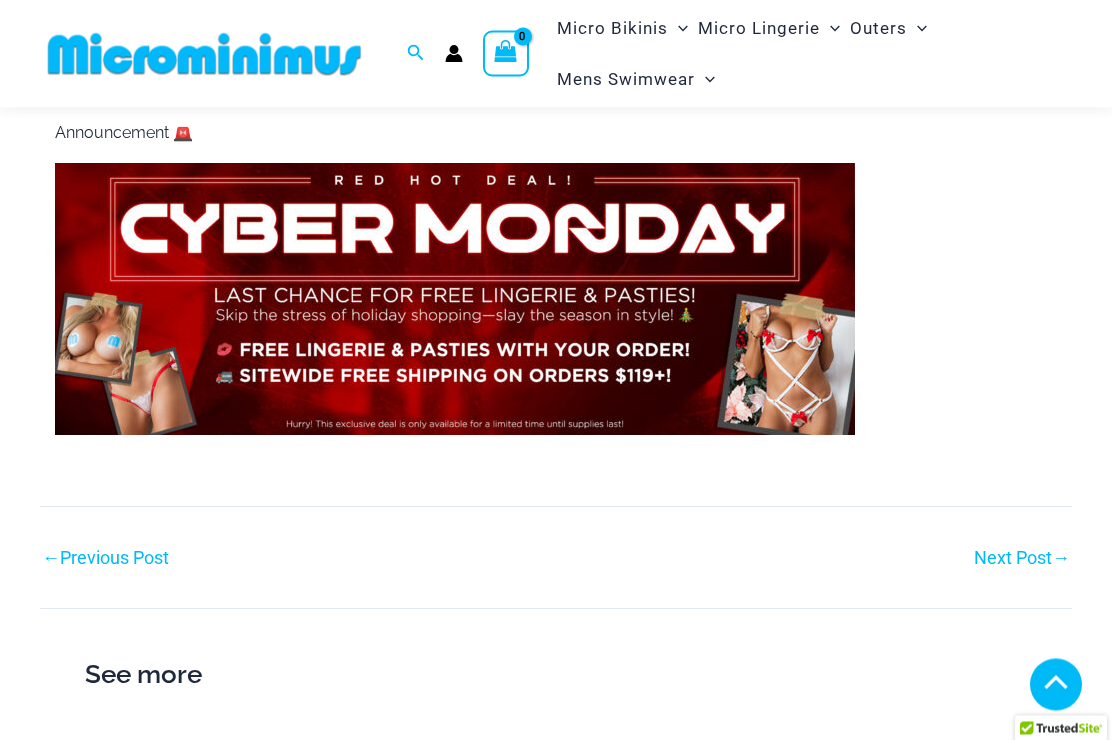 scroll, scrollTop: 1768, scrollLeft: 0, axis: vertical 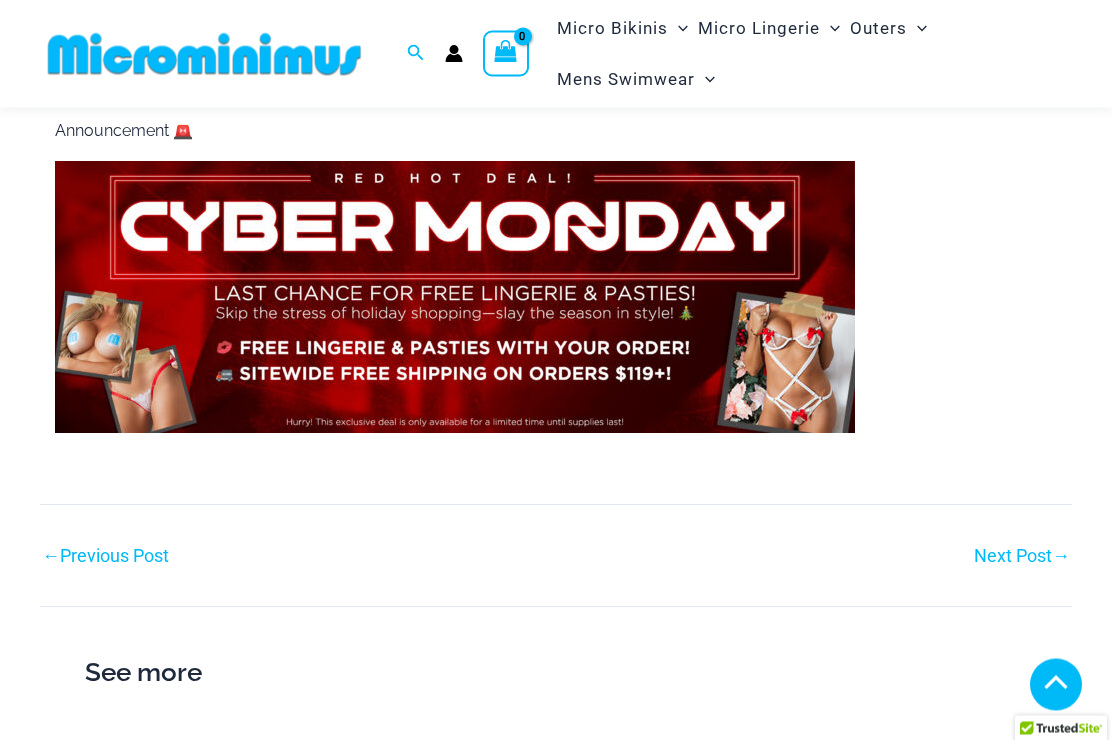 click at bounding box center (455, 298) 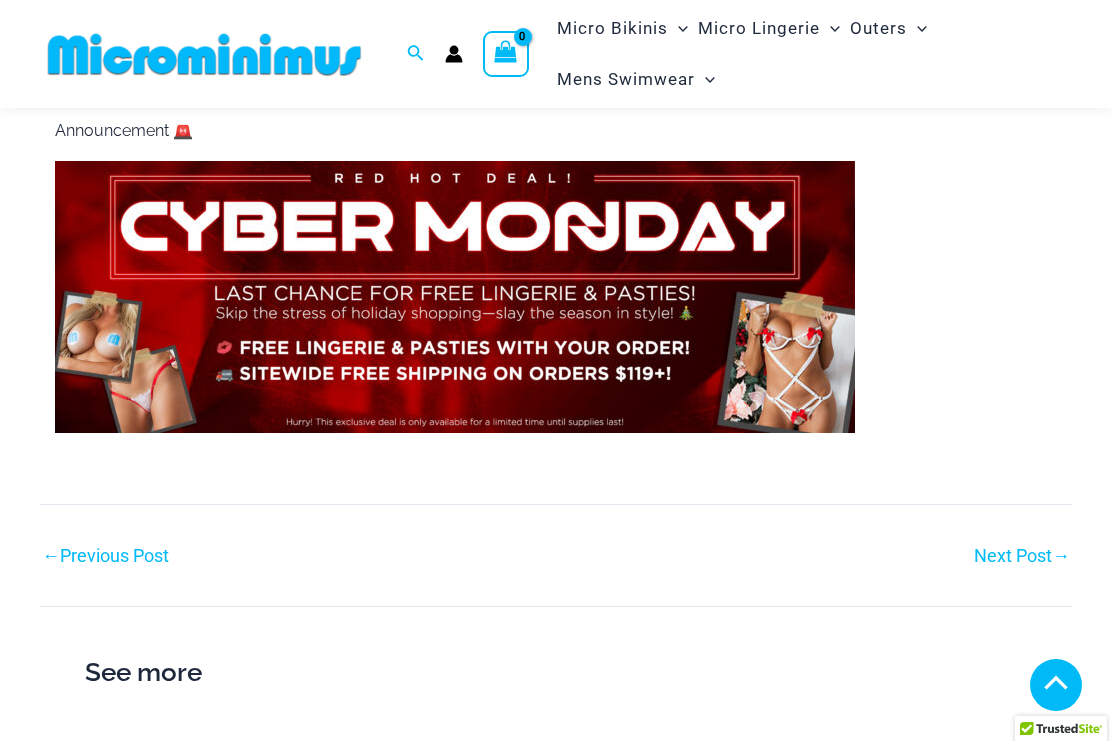 click at bounding box center [455, 297] 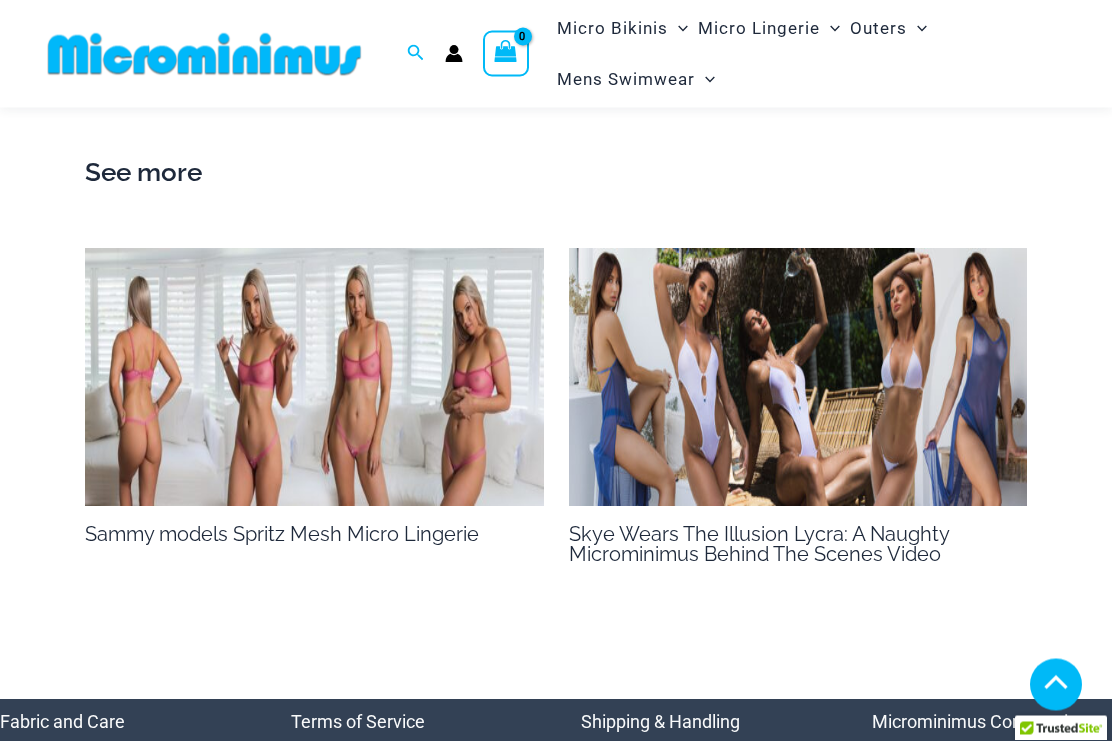 scroll, scrollTop: 2271, scrollLeft: 0, axis: vertical 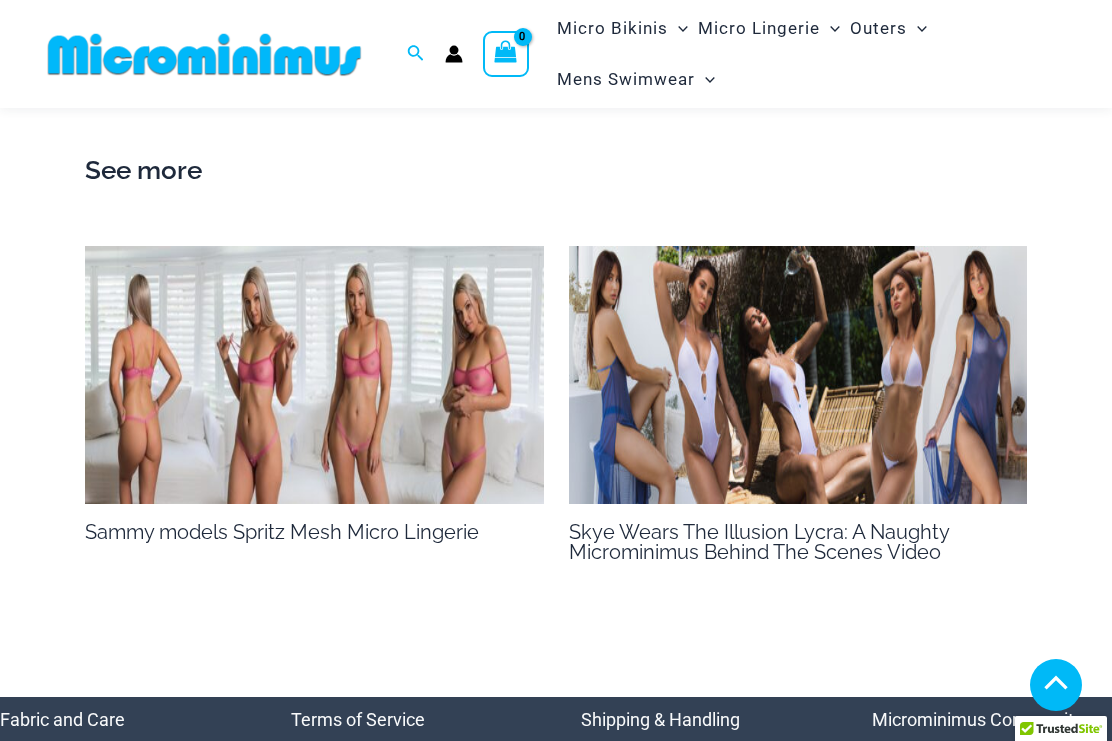 click at bounding box center (798, 375) 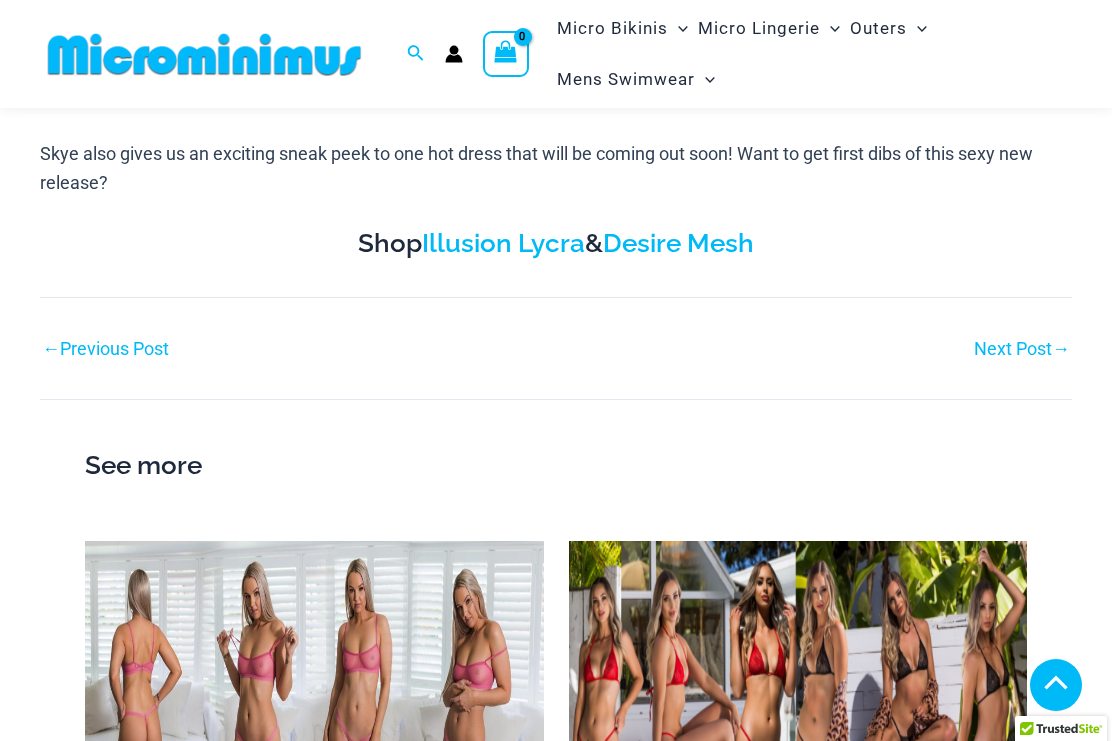 scroll, scrollTop: 1073, scrollLeft: 0, axis: vertical 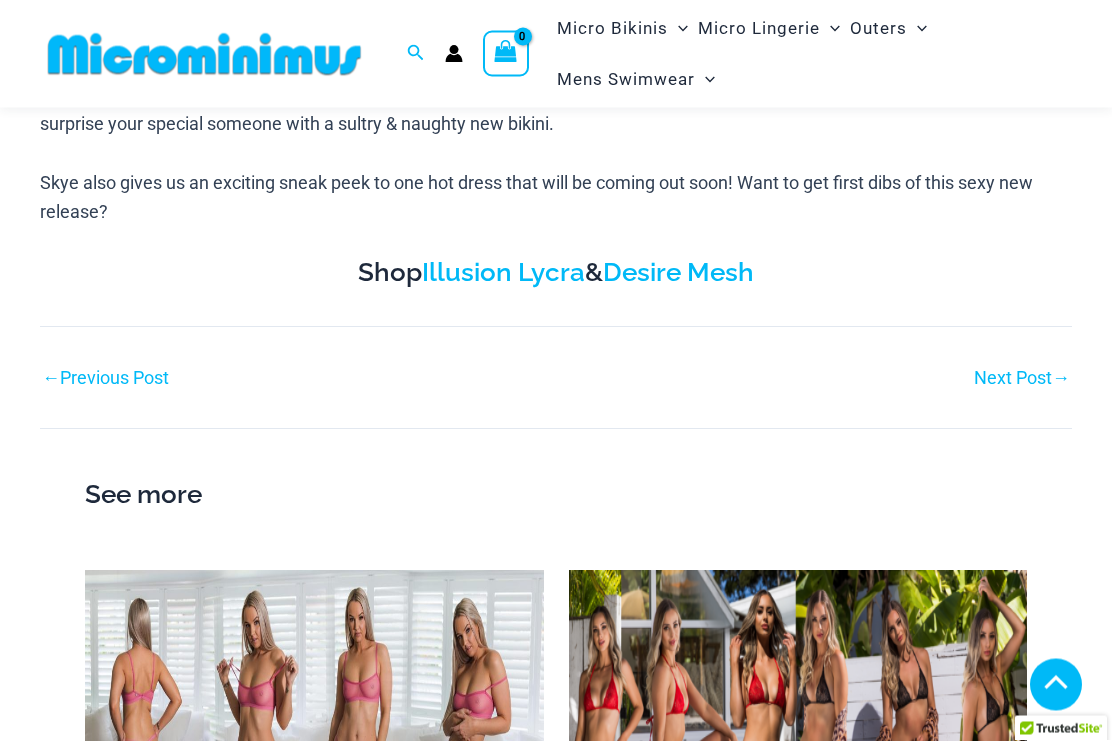 click on "Next Post  →" at bounding box center [1022, 379] 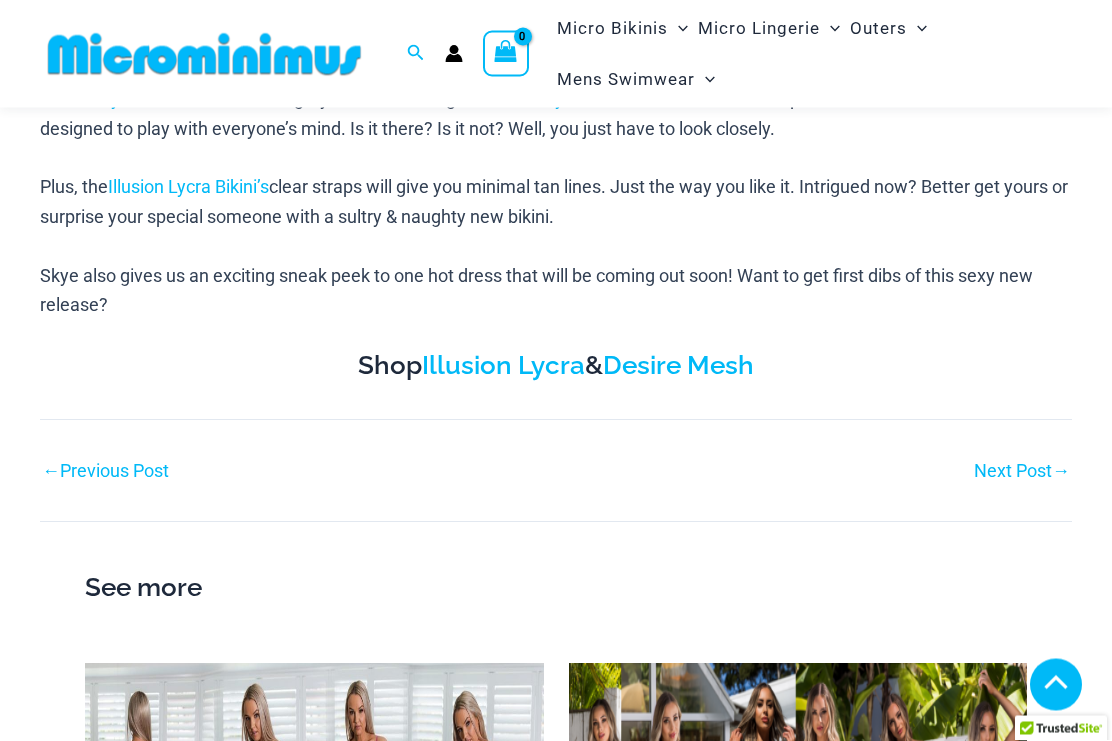 scroll, scrollTop: 984, scrollLeft: 0, axis: vertical 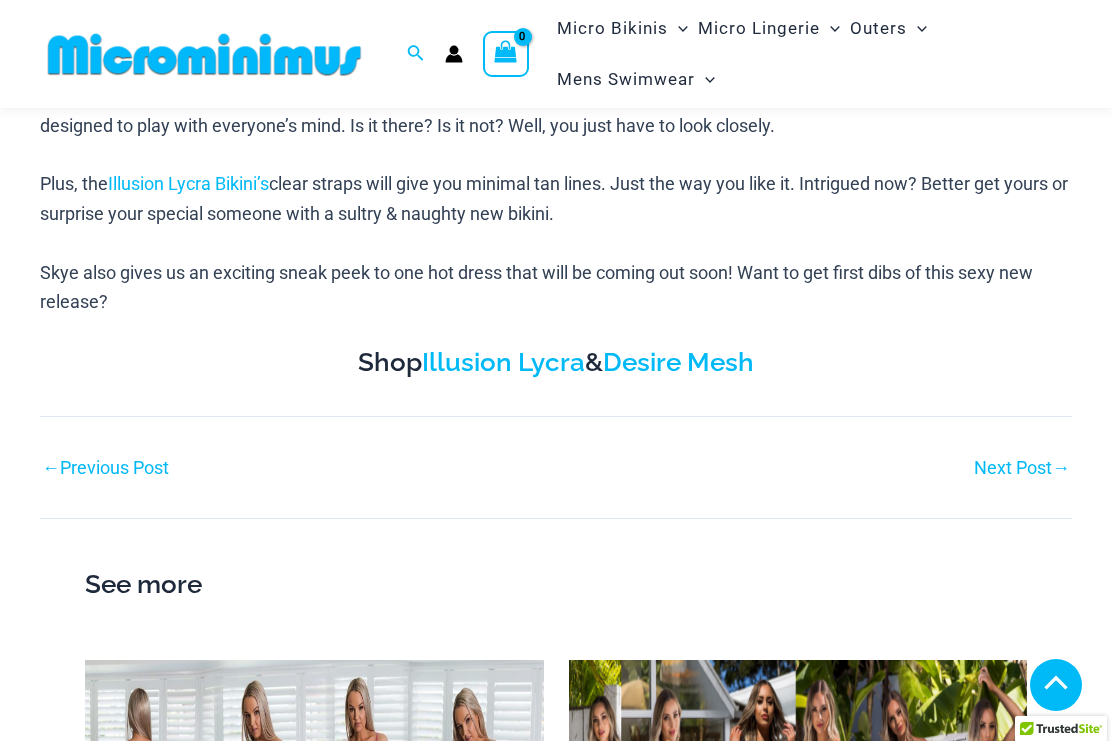 click on "Next Post  →" at bounding box center [1022, 468] 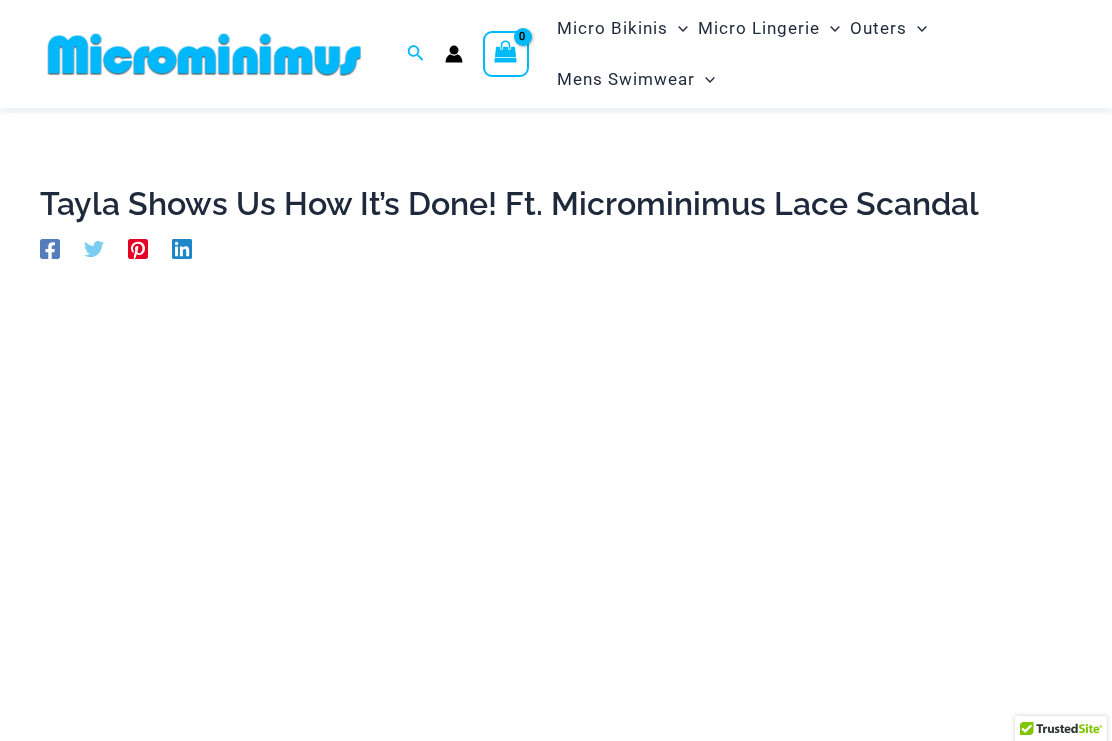 scroll, scrollTop: 0, scrollLeft: 0, axis: both 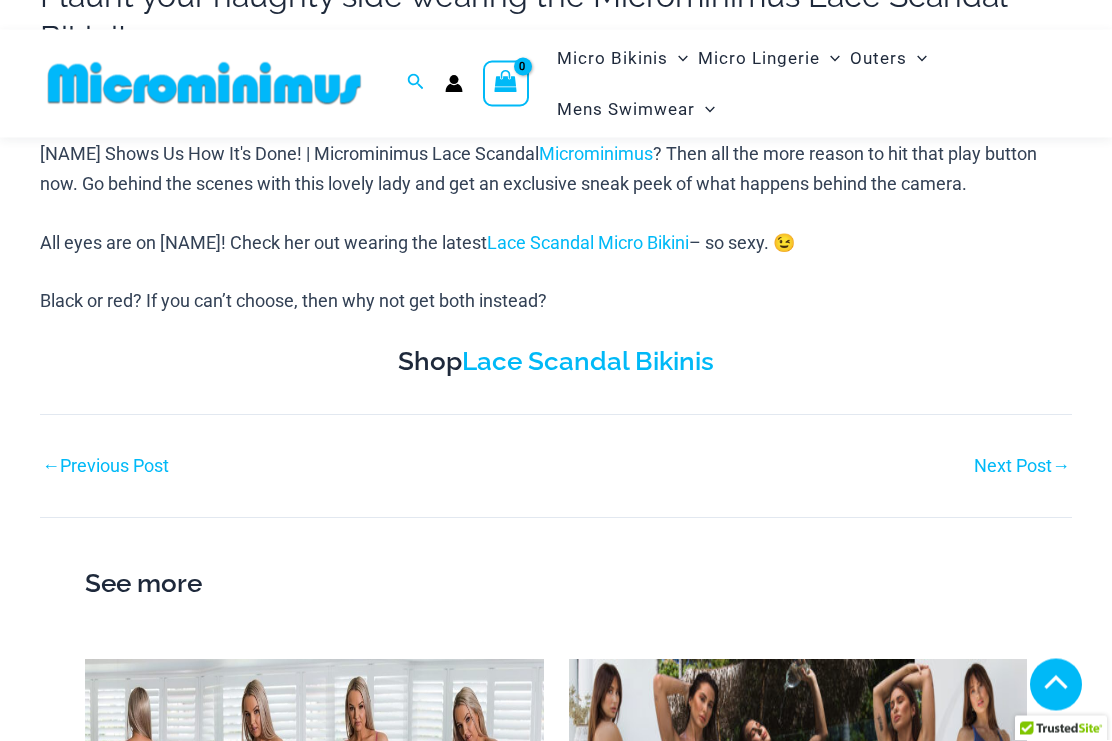 click on "Next Post  →" at bounding box center [1022, 467] 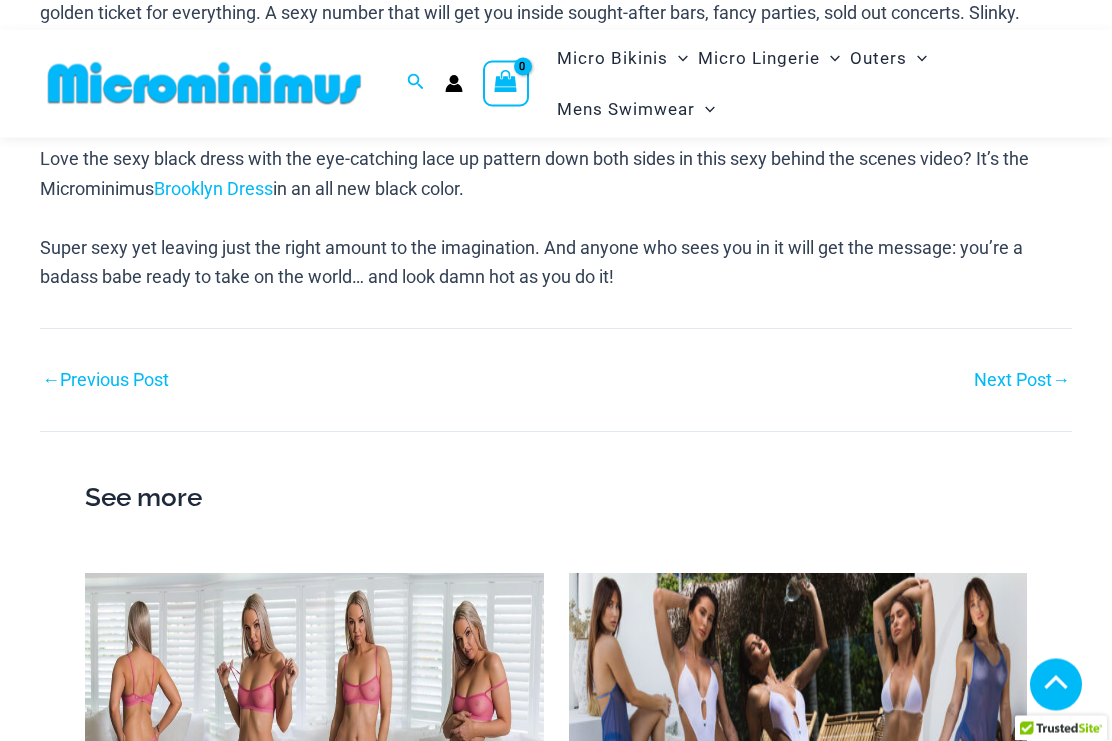scroll, scrollTop: 1466, scrollLeft: 0, axis: vertical 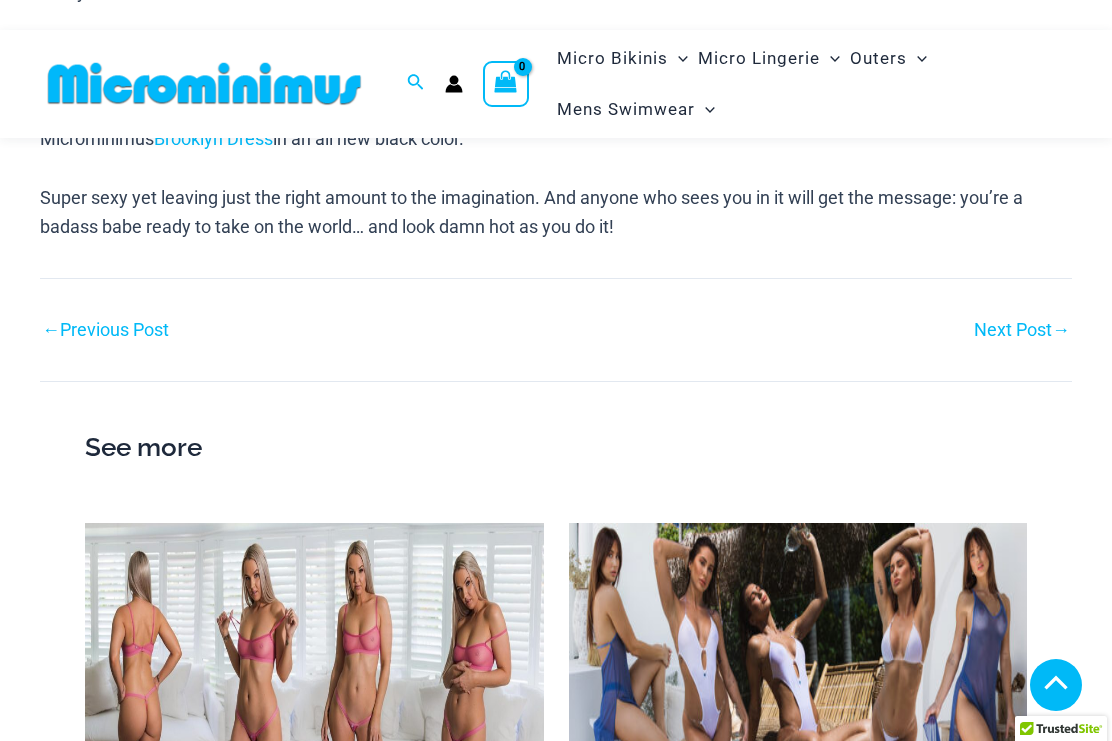 click on "Post navigation
←  Previous Post Next Post  →" at bounding box center [556, 311] 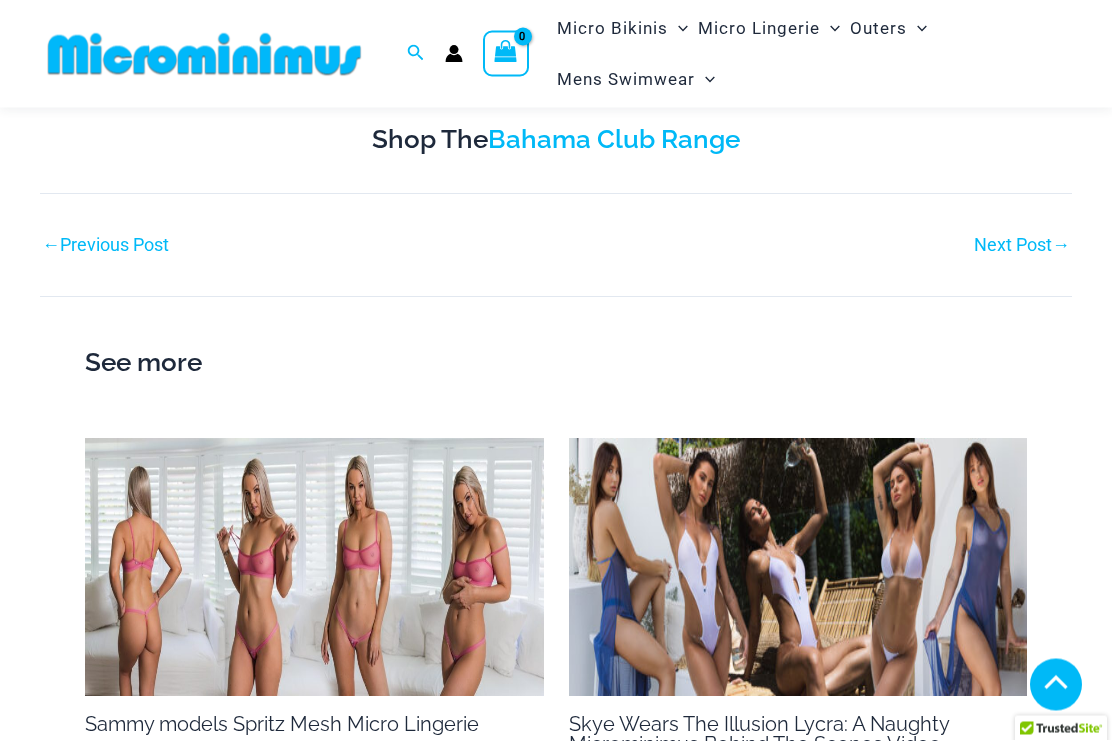 scroll, scrollTop: 1187, scrollLeft: 0, axis: vertical 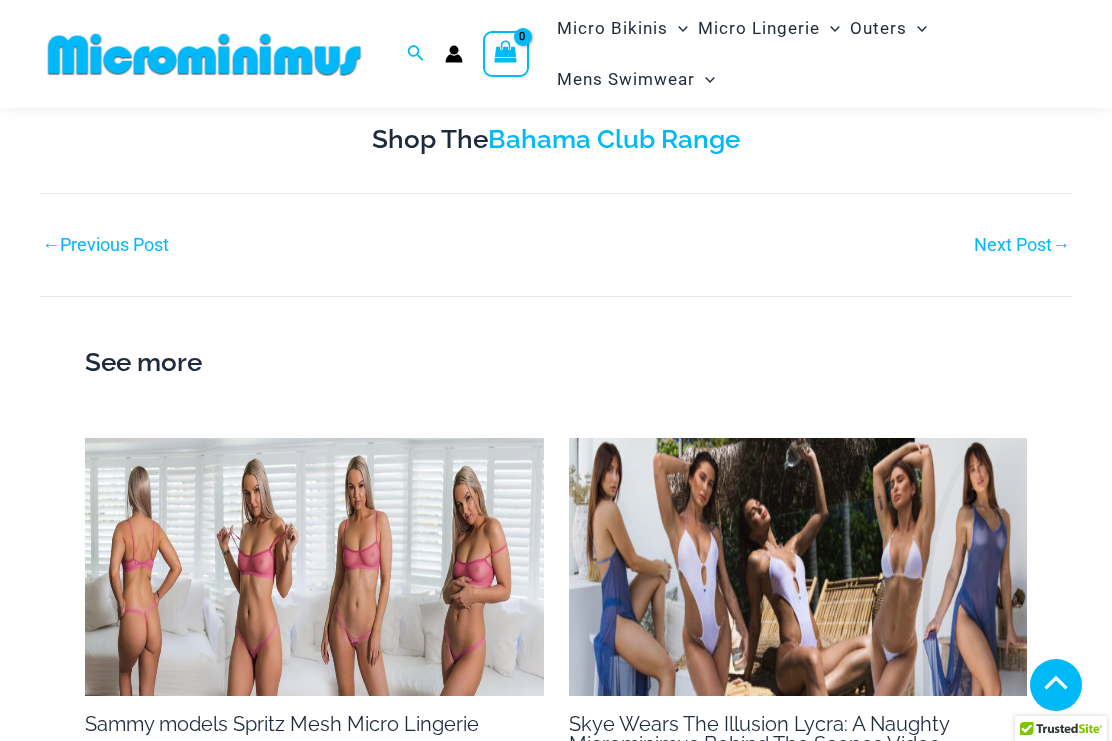 click on "Next Post  →" at bounding box center (1022, 245) 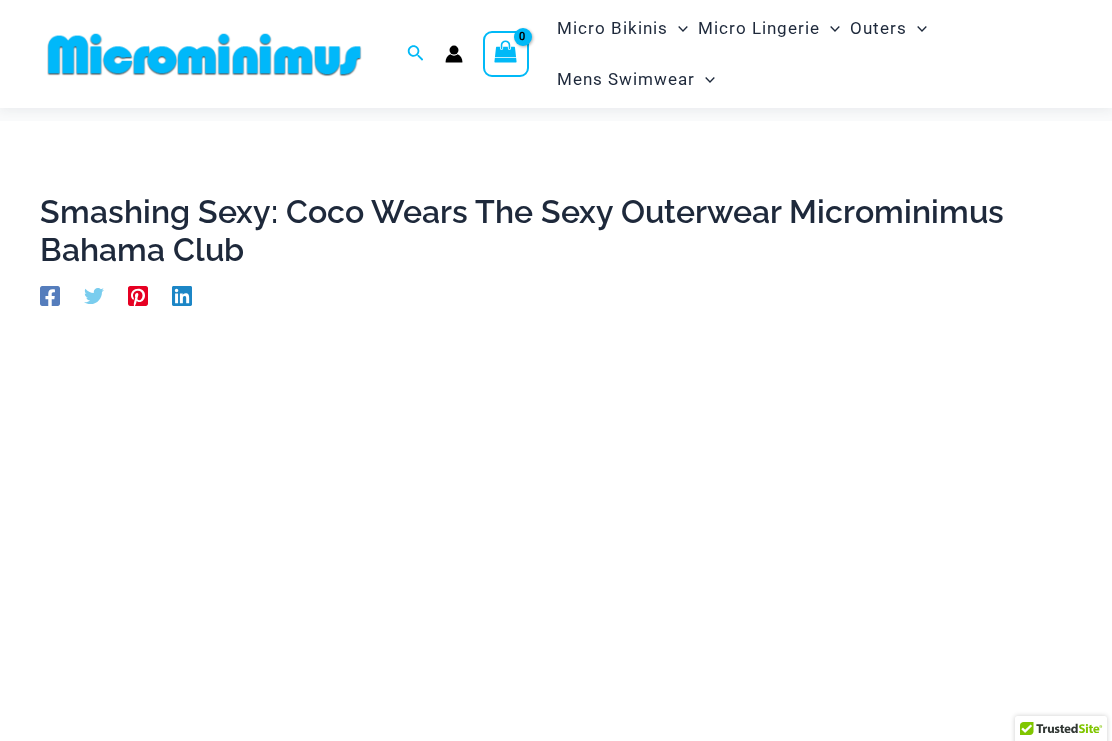 scroll, scrollTop: 0, scrollLeft: 0, axis: both 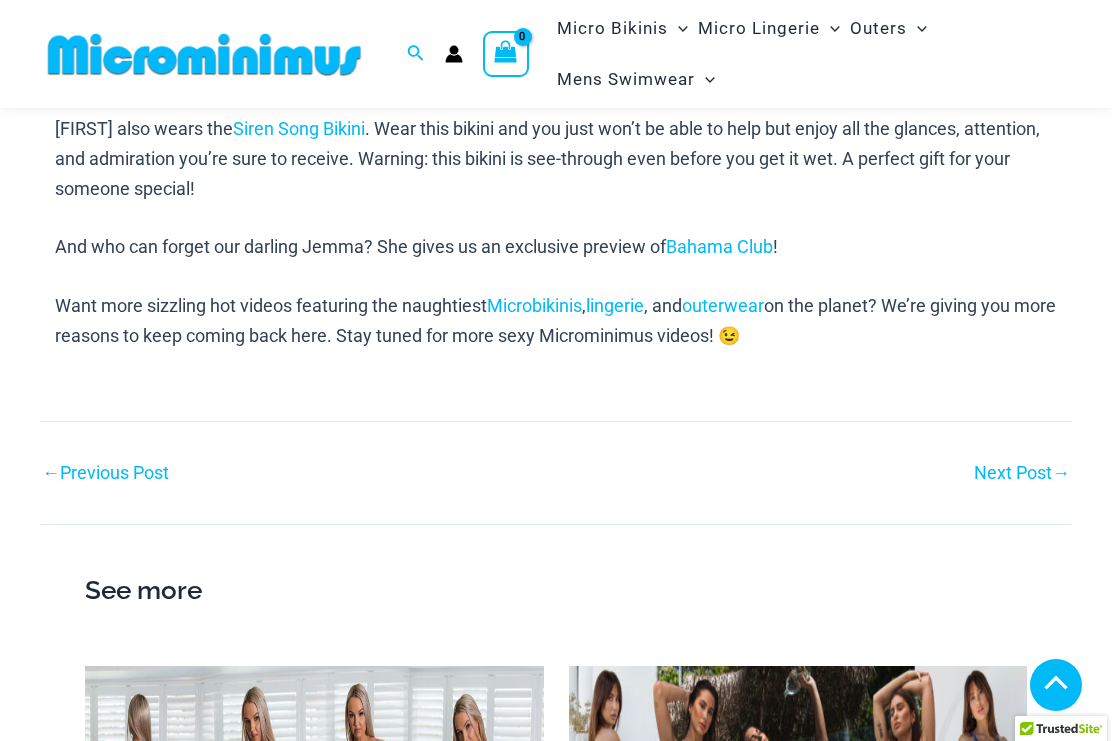 click on "Next Post  →" at bounding box center [1022, 473] 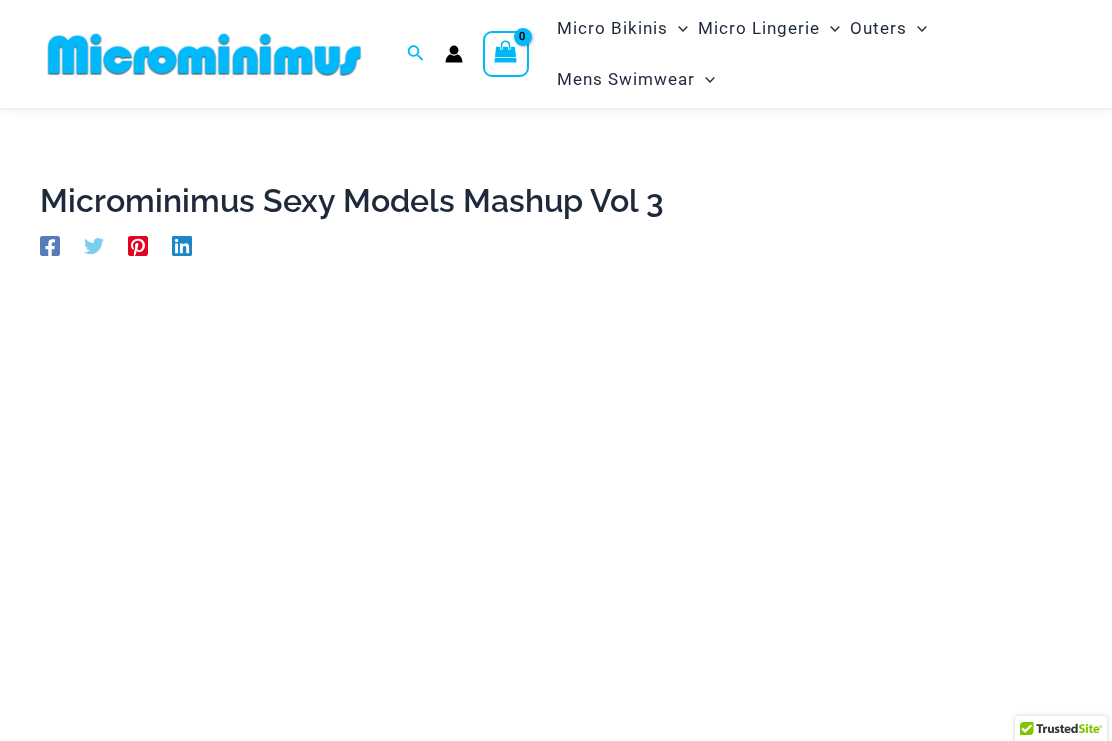 scroll, scrollTop: 0, scrollLeft: 0, axis: both 